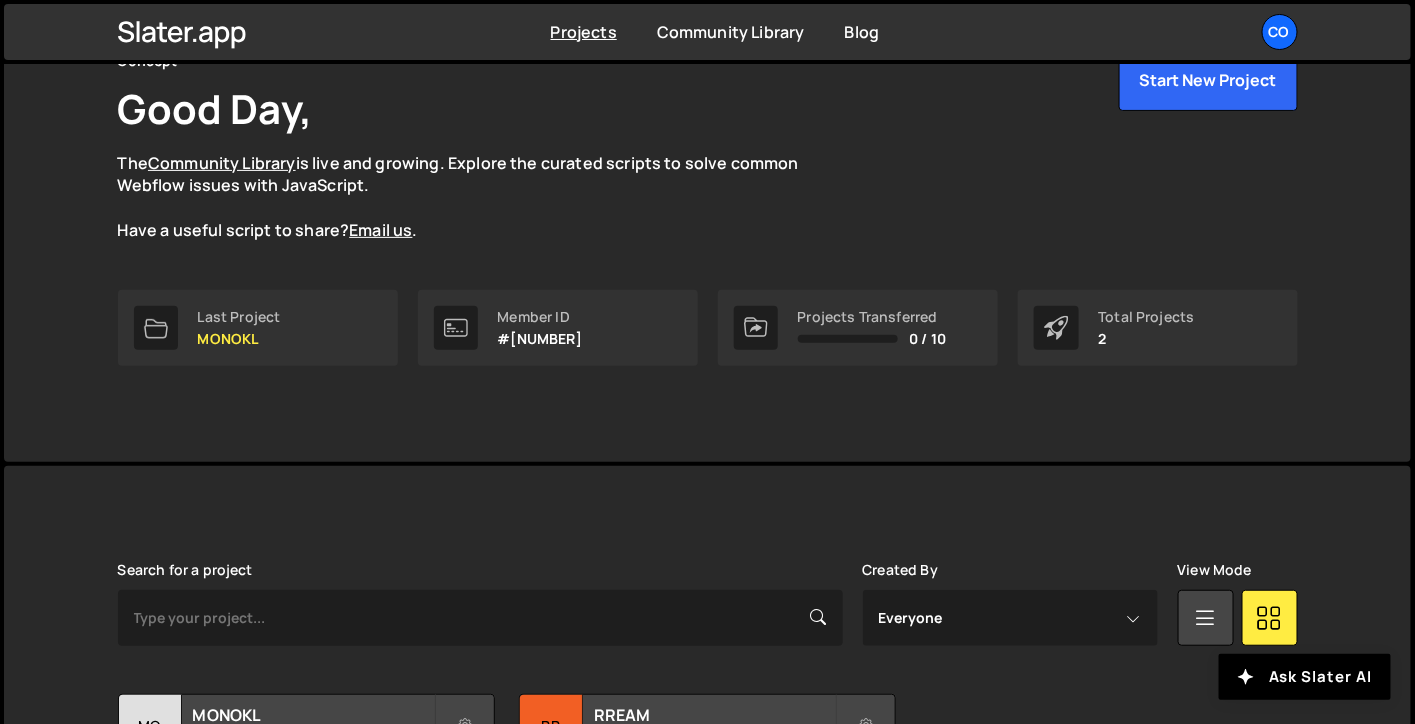 scroll, scrollTop: 304, scrollLeft: 0, axis: vertical 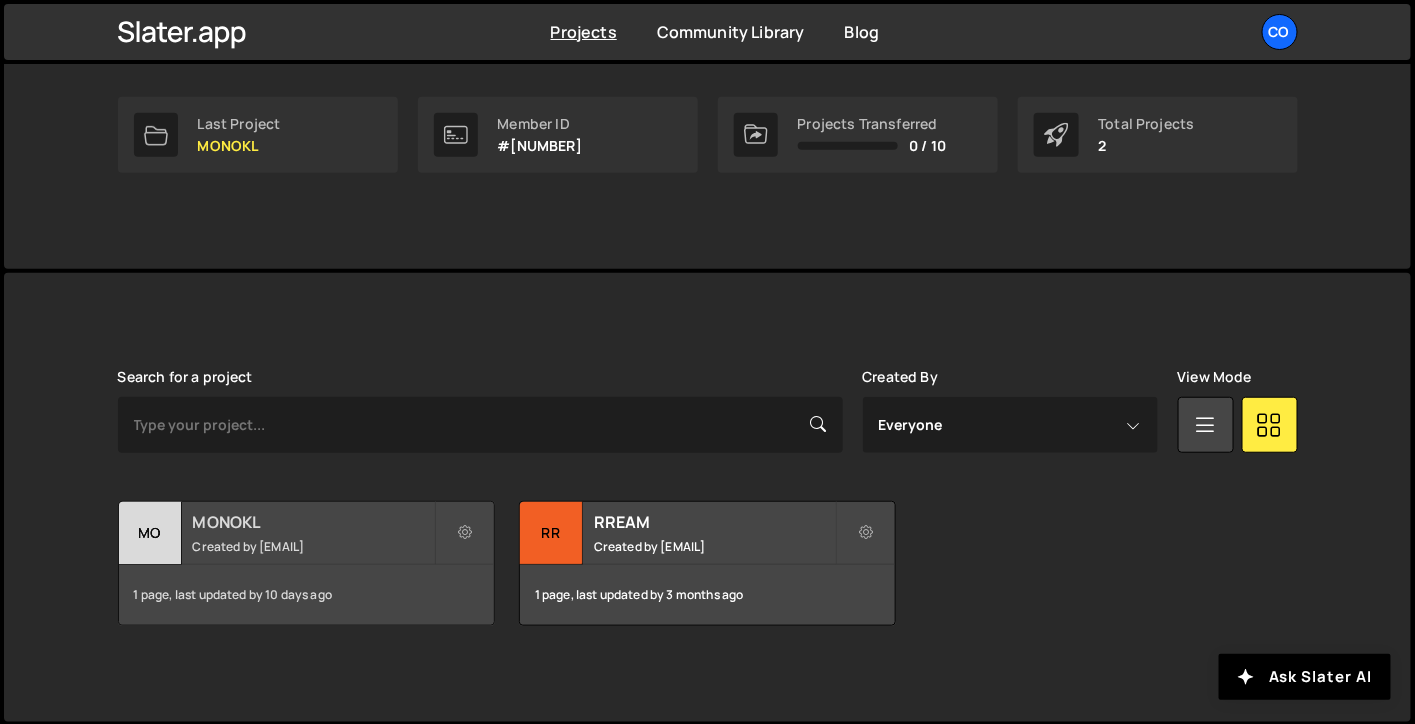 click on "MONOKL" at bounding box center [313, 522] 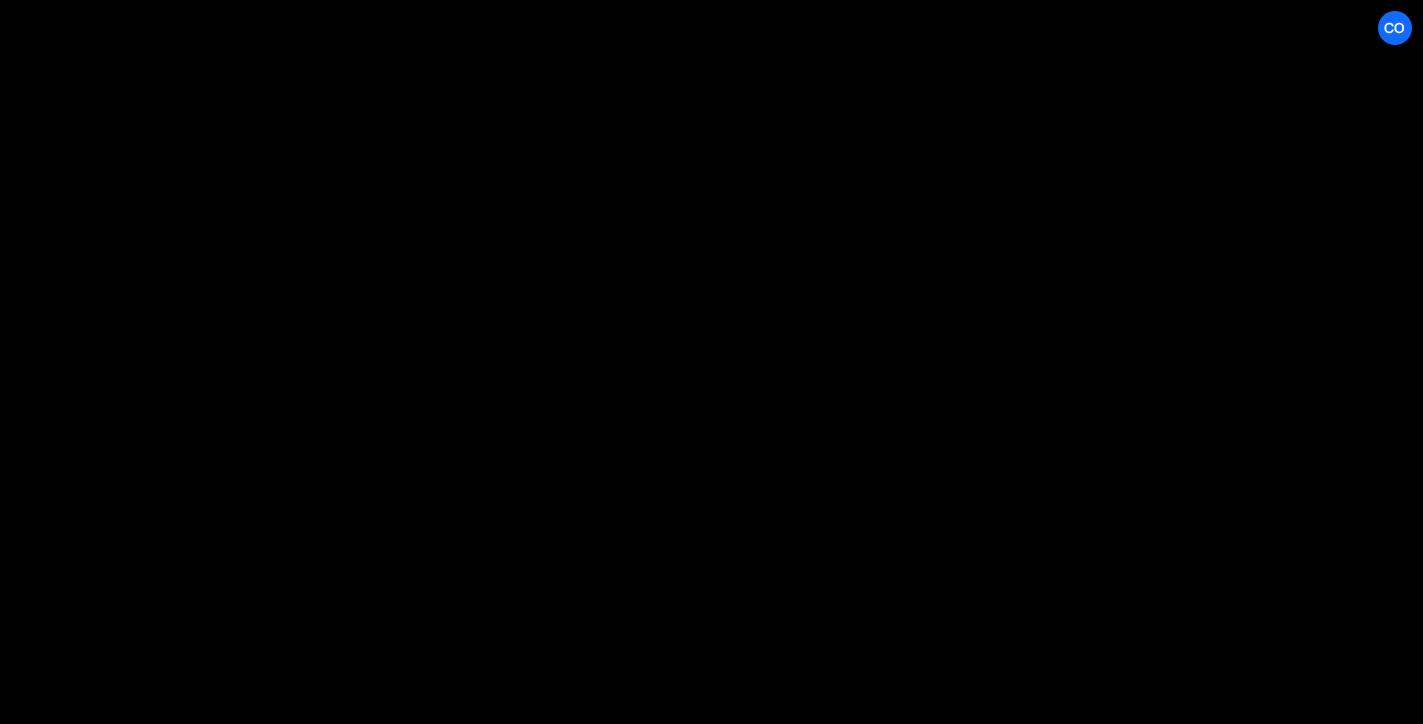 scroll, scrollTop: 0, scrollLeft: 0, axis: both 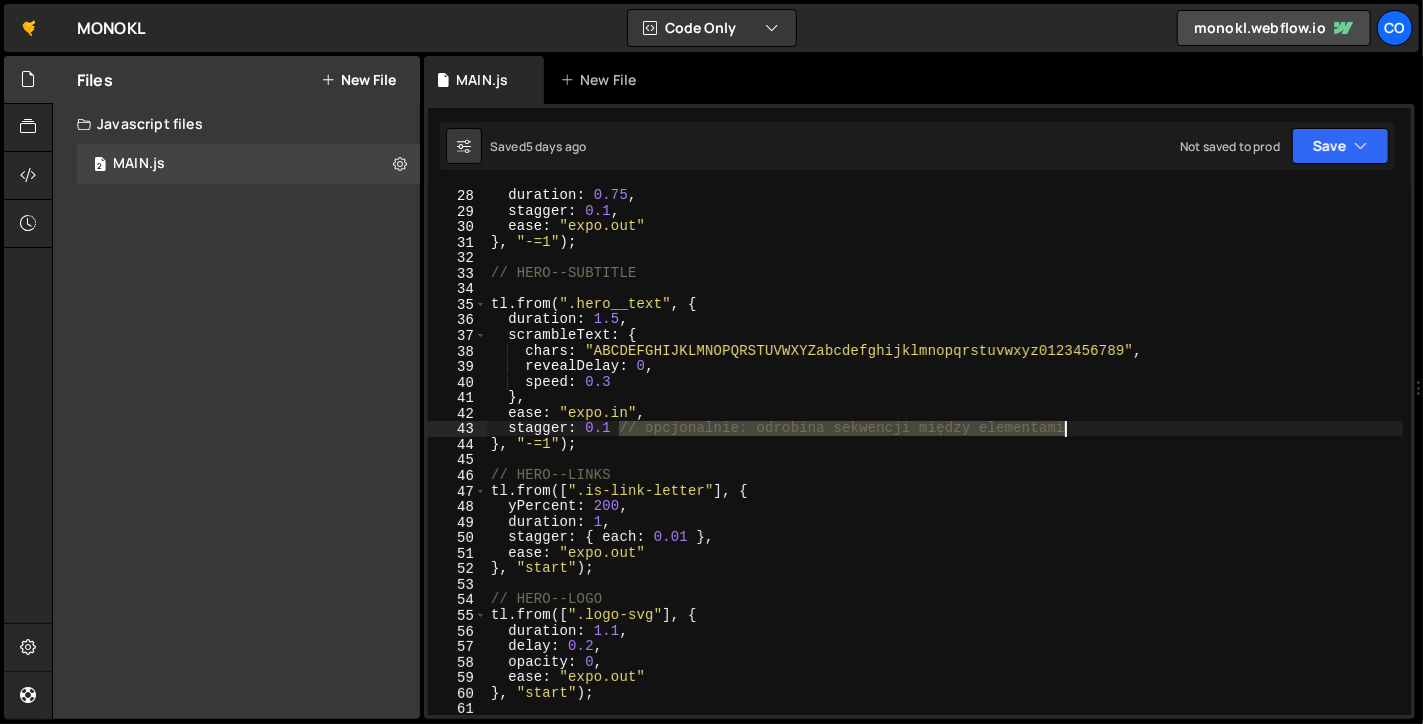 drag, startPoint x: 619, startPoint y: 429, endPoint x: 1064, endPoint y: 431, distance: 445.0045 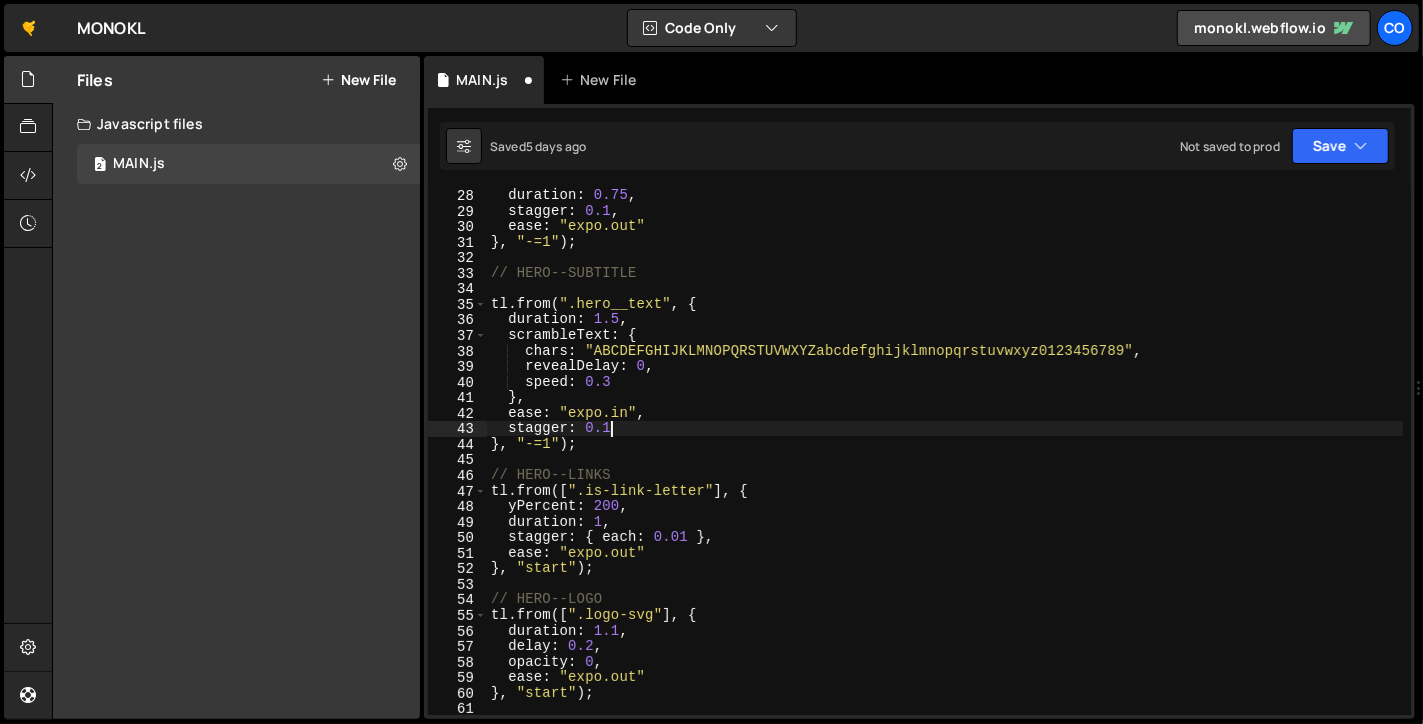 scroll, scrollTop: 540, scrollLeft: 0, axis: vertical 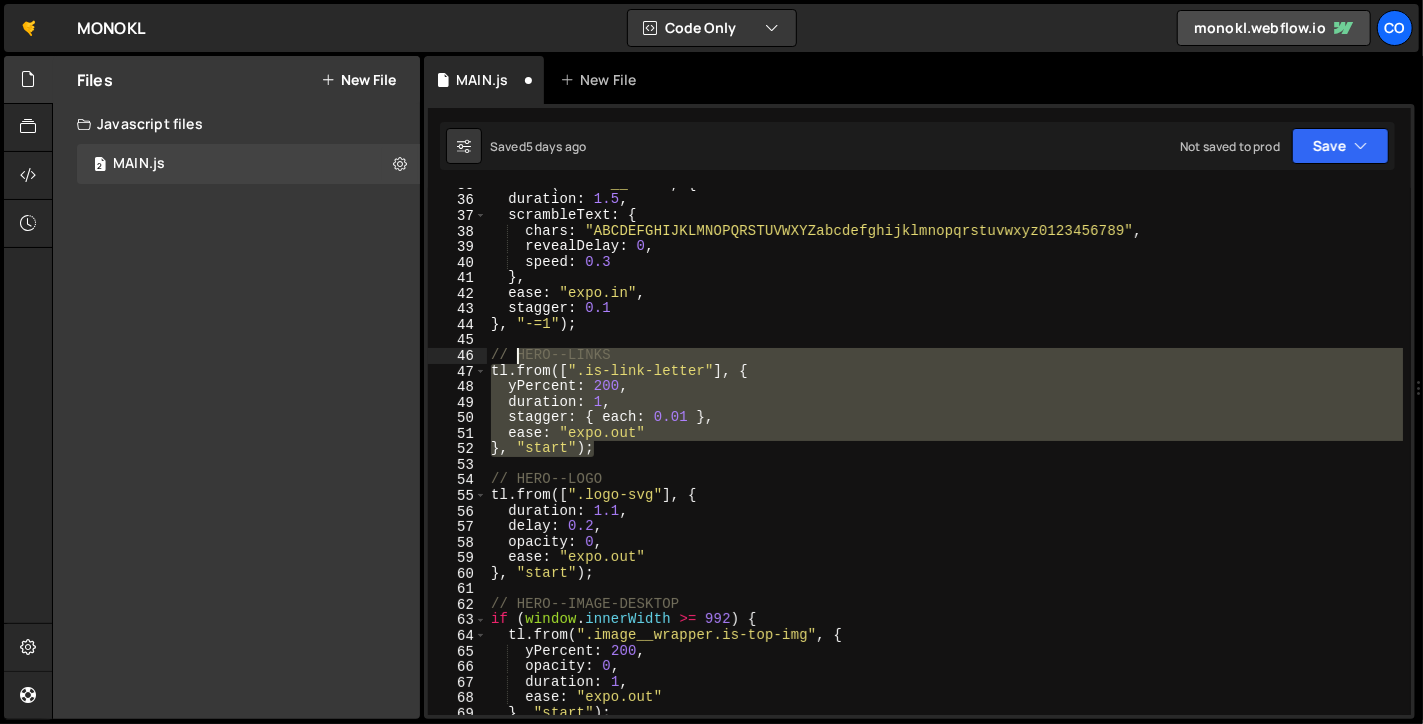 drag, startPoint x: 617, startPoint y: 423, endPoint x: 515, endPoint y: 361, distance: 119.36499 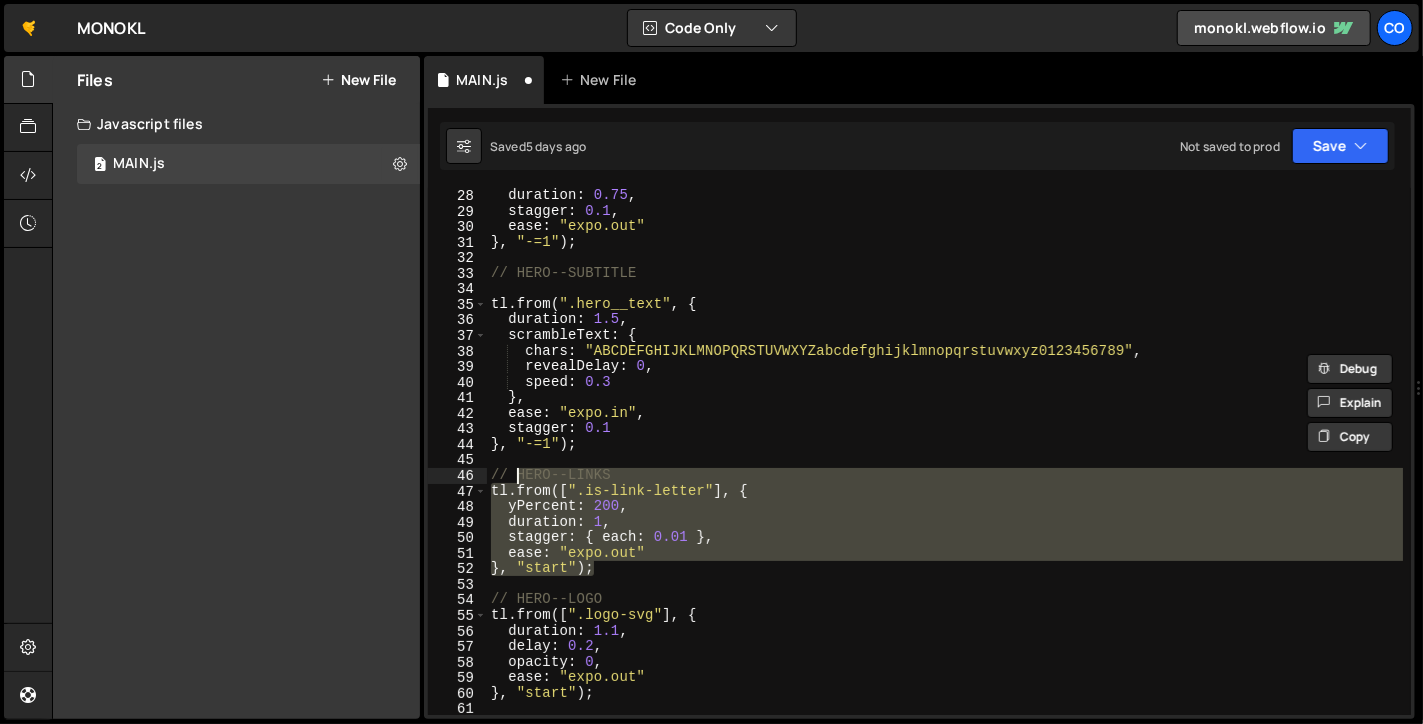 scroll, scrollTop: 480, scrollLeft: 0, axis: vertical 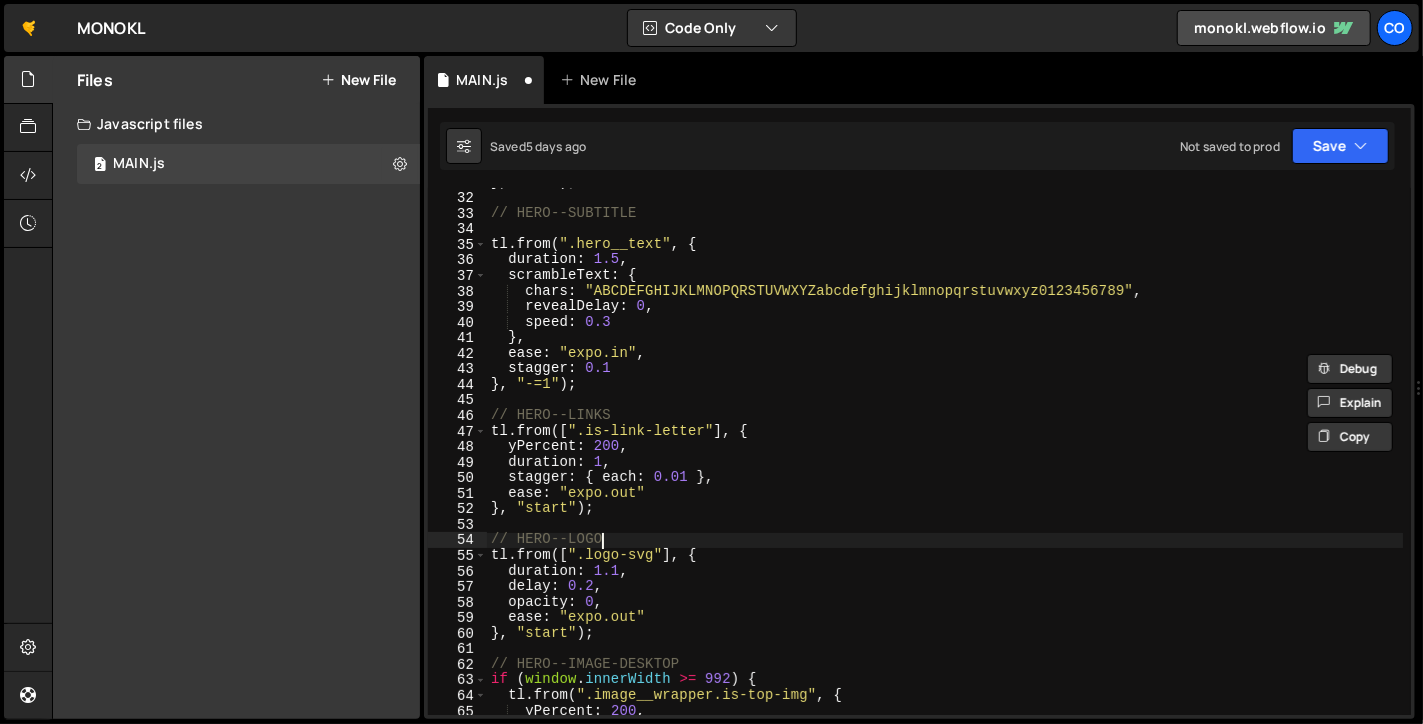 click on "tl . from ( ".hero__text" ,   {    duration :   1.5 ,    scrambleText :   {       chars :   "ABCDEFGHIJKLMNOPQRSTUVWXYZabcdefghijklmnopqrstuvwxyz0123456789" ,       revealDelay :   0 ,       speed :   0.3    } ,    ease :   "expo.in" ,    stagger :   0.1 } ,   "-=1" ) ; // HERO--LINKS tl . from ([ ".is-link-letter" ] ,   {    yPercent :   200 ,    duration :   1 ,    stagger :   {   each :   0.01   } ,    ease :   "expo.out" } ,   "start" ) ; // HERO--LOGO tl . from ([ ".logo-svg" ] ,   {    duration :   1.1 ,    delay :   0.2 ,    opacity :   0 ,    ease :   "expo.out" } ,   "start" ) ; // HERO--IMAGE-DESKTOP if   ( window . innerWidth   >=   992 )   {    tl . from ( ".image__wrapper.is-top-img" ,   {       yPercent :   200 }" at bounding box center (945, 454) 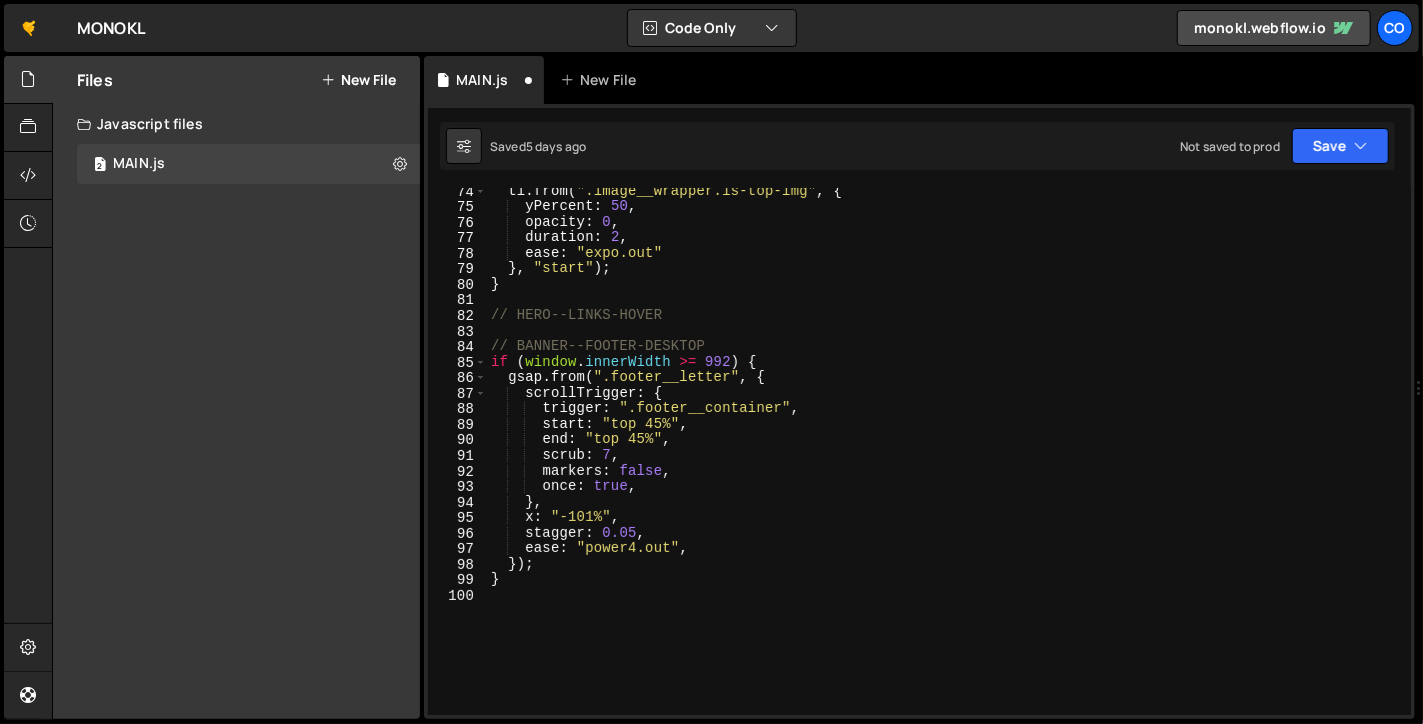 scroll, scrollTop: 1140, scrollLeft: 0, axis: vertical 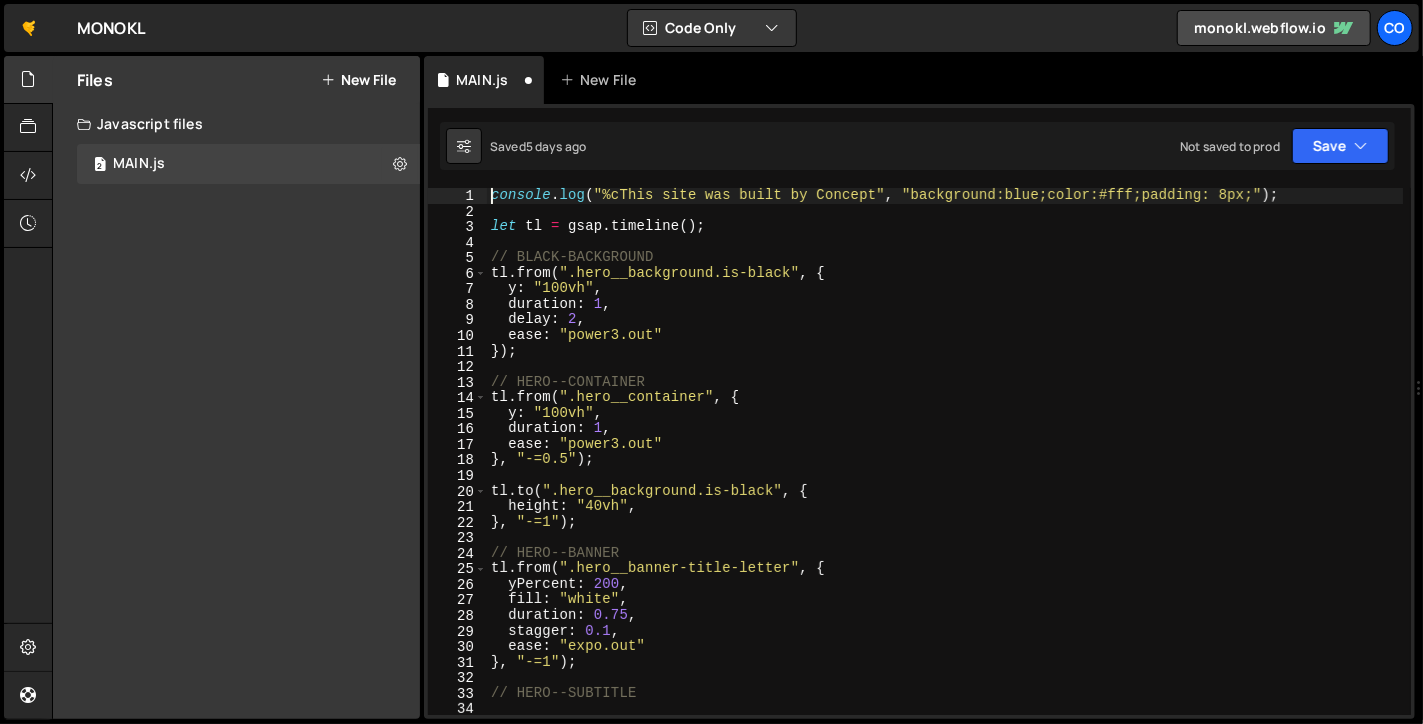 click on "console . log ( "%cThis site was built by Concept" ,   "background:blue;color:#fff;padding: 8px;" ) ; let   tl   =   gsap . timeline ( ) ; // BLACK-BACKGROUND tl . from ( ".hero__background.is-black" ,   {    y :   "100vh" ,    duration :   1 ,    delay :   2 ,    ease :   "power3.out" }) ; // HERO--CONTAINER tl . from ( ".hero__container" ,   {    y :   "100vh" ,    duration :   1 ,    ease :   "power3.out" } ,   "-=0.5" ) ; tl . to ( ".hero__background.is-black" ,   {    height :   "40vh" , } ,   "-=1" ) ; // HERO--BANNER tl . from ( ".hero__banner-title-letter" ,   {    yPercent :   200 ,    fill :   "white" ,    duration :   0.75 ,    stagger :   0.1 ,    ease :   "expo.out" } ,   "-=1" ) ; // HERO--SUBTITLE tl . from ( ".hero__text" ,   {" at bounding box center (945, 467) 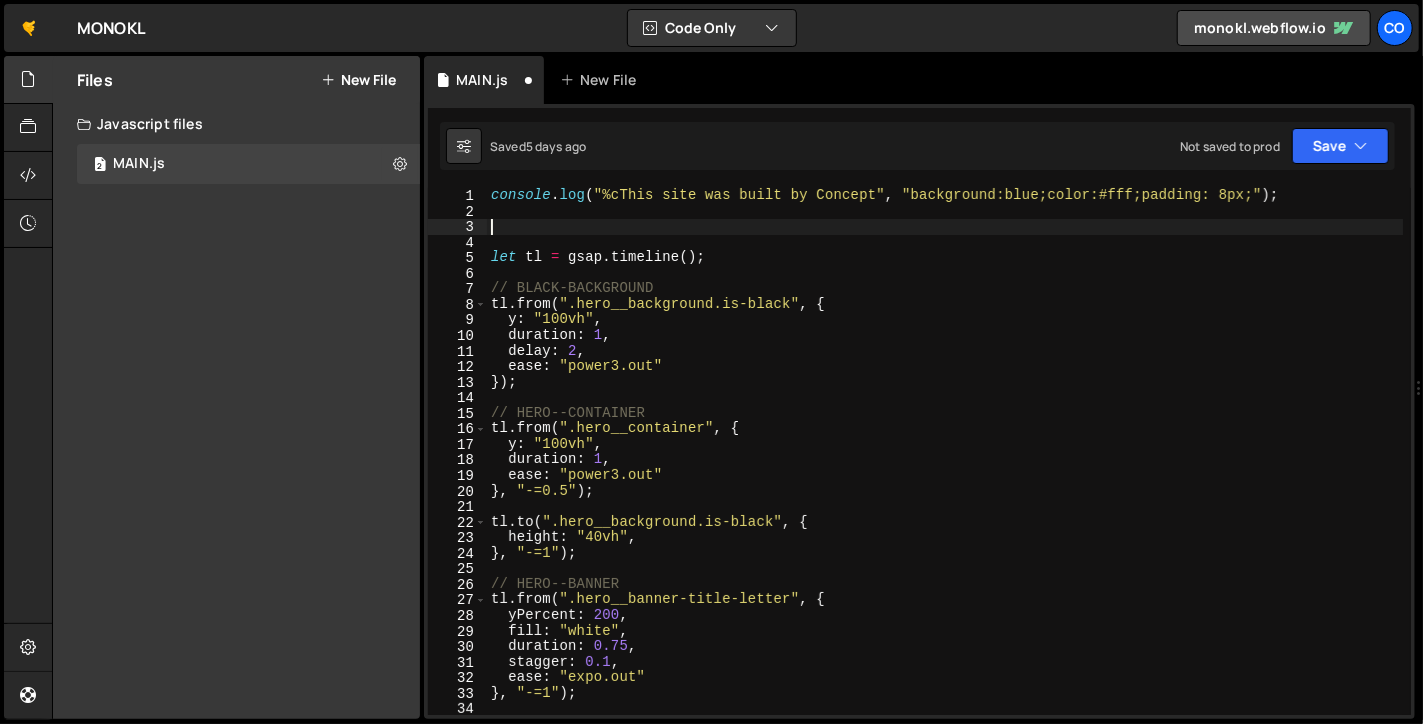 paste on "// HERO --------------------------------------------------------------------------------------------" 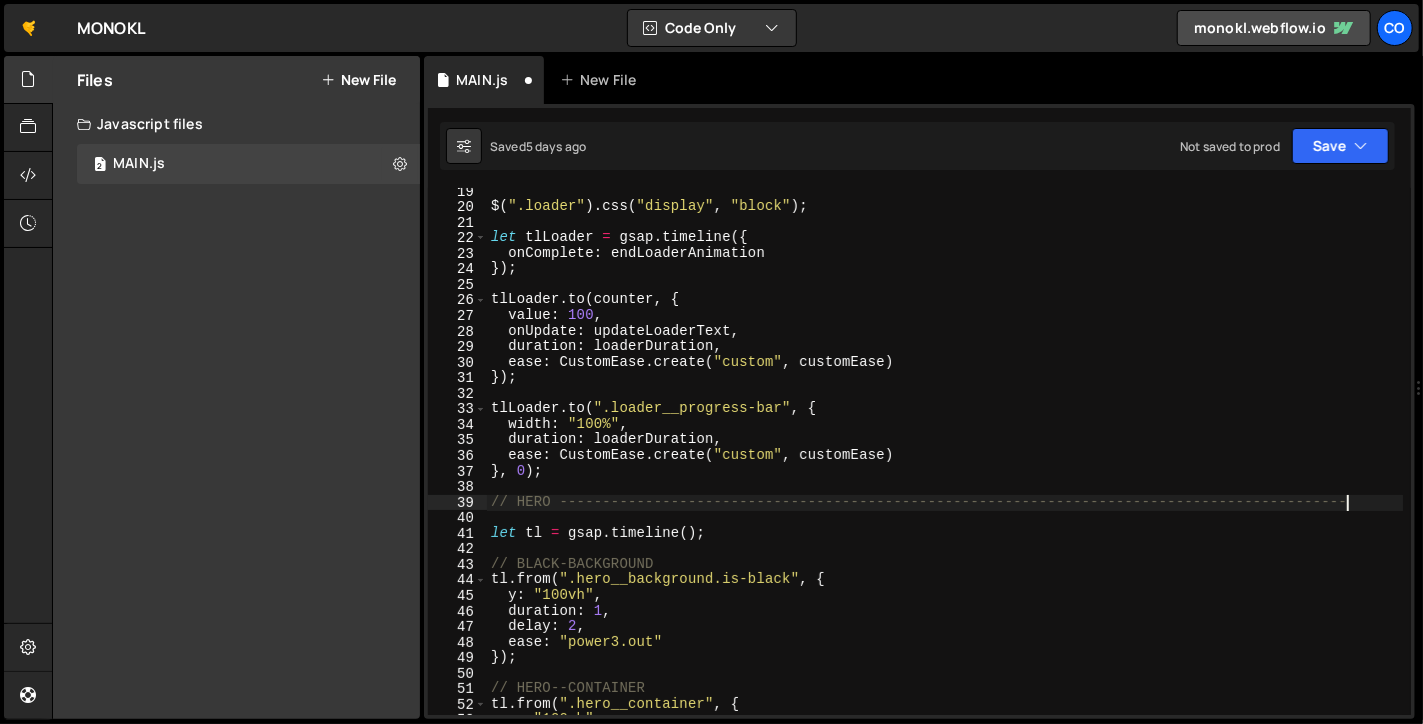scroll, scrollTop: 300, scrollLeft: 0, axis: vertical 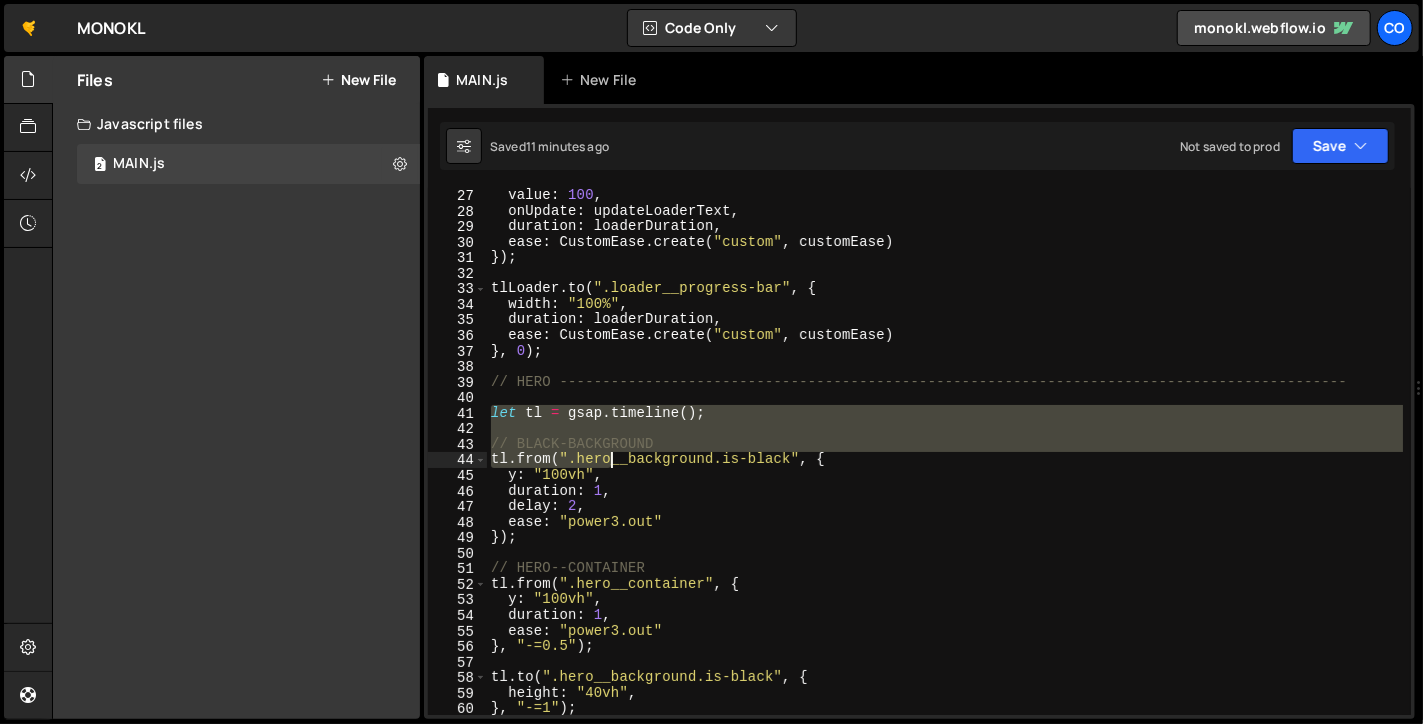 drag, startPoint x: 492, startPoint y: 413, endPoint x: 613, endPoint y: 467, distance: 132.50282 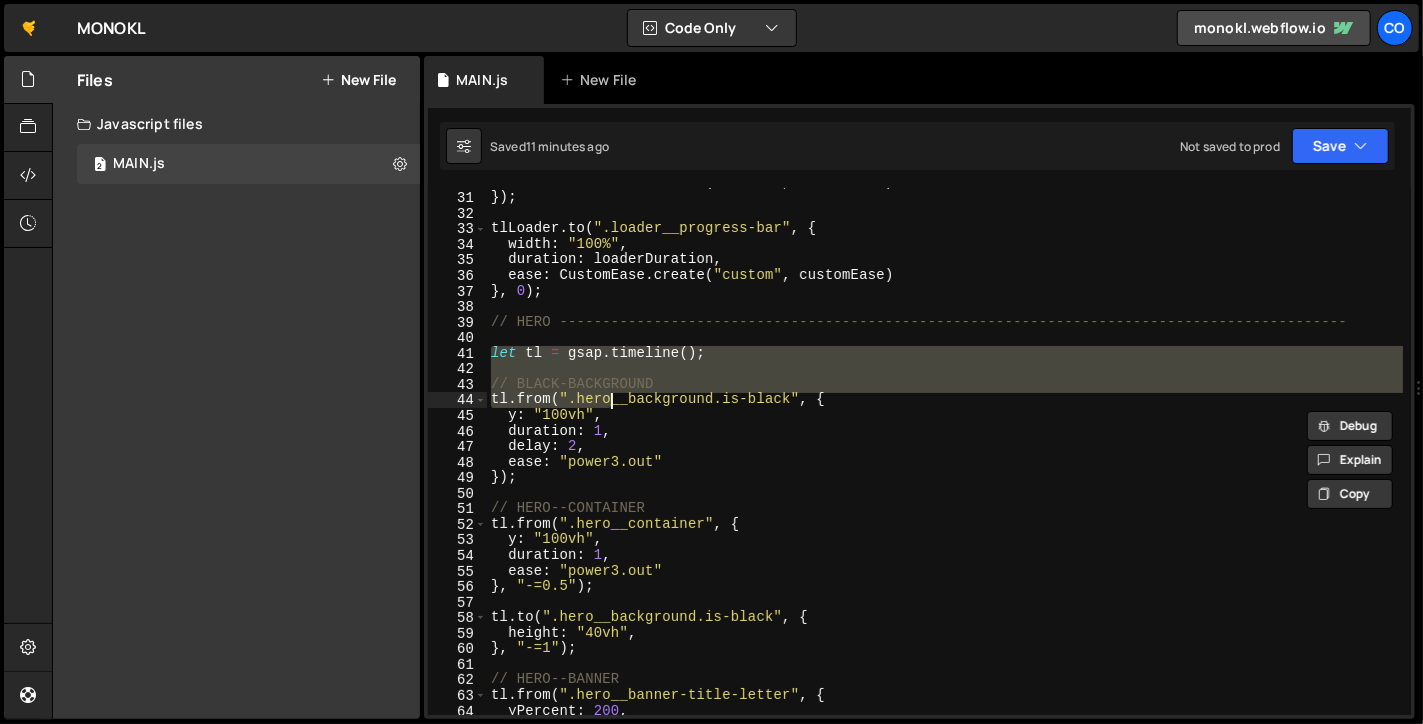 scroll, scrollTop: 540, scrollLeft: 0, axis: vertical 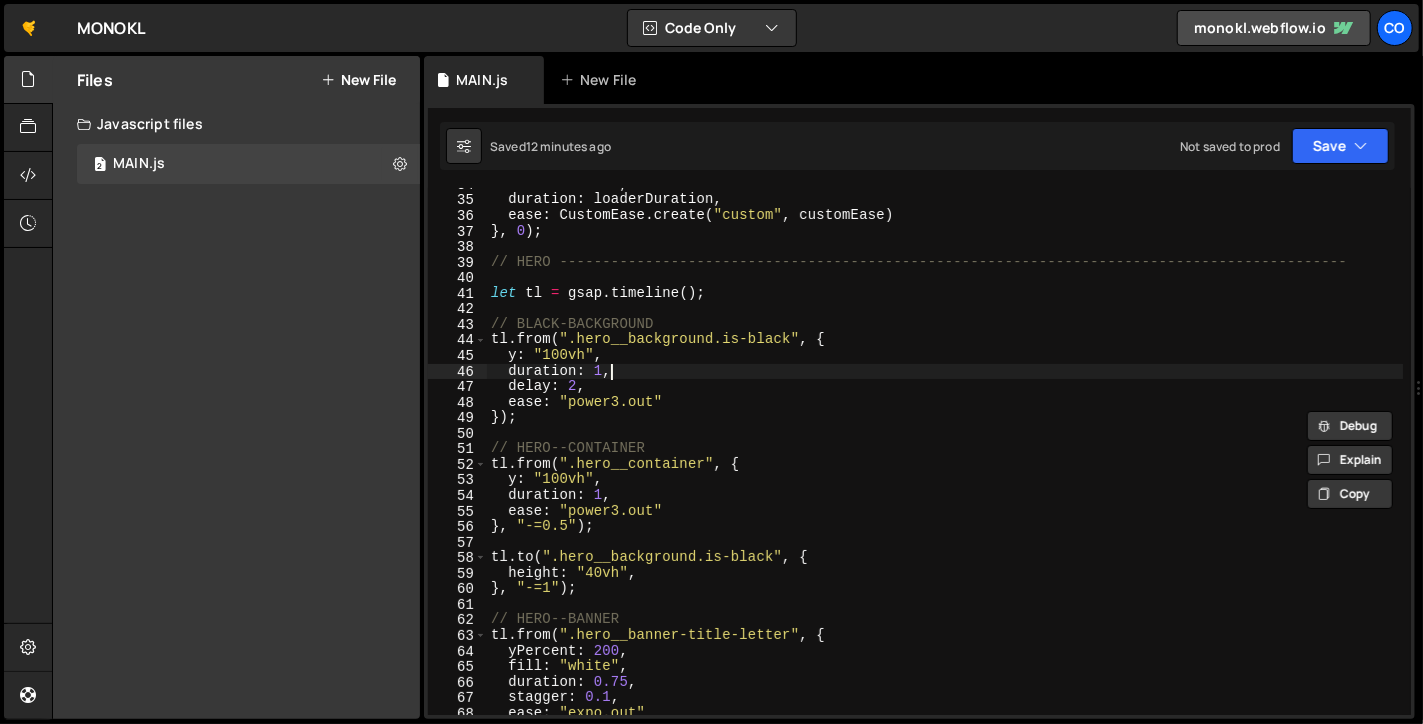 click on "width :   "100%" ,    duration :   loaderDuration ,    ease :   CustomEase . create ( "custom" ,   customEase ) } ,   0 ) ; // HERO -------------------------------------------------------------------------------------------- let   tl   =   gsap . timeline ( ) ; // BLACK-BACKGROUND tl . from ( ".hero__background.is-black" ,   {    y :   "100vh" ,    duration :   1 ,    delay :   2 ,    ease :   "power3.out" }) ; // HERO--CONTAINER tl . from ( ".hero__container" ,   {    y :   "100vh" ,    duration :   1 ,    ease :   "power3.out" } ,   "-=0.5" ) ; tl . to ( ".hero__background.is-black" ,   {    height :   "40vh" , } ,   "-=1" ) ; // HERO--BANNER tl . from ( ".hero__banner-title-letter" ,   {    yPercent :   200 ,    fill :   "white" ,    duration :   0.75 ,    stagger :   0.1 ,    ease :   "expo.out"" at bounding box center [945, 456] 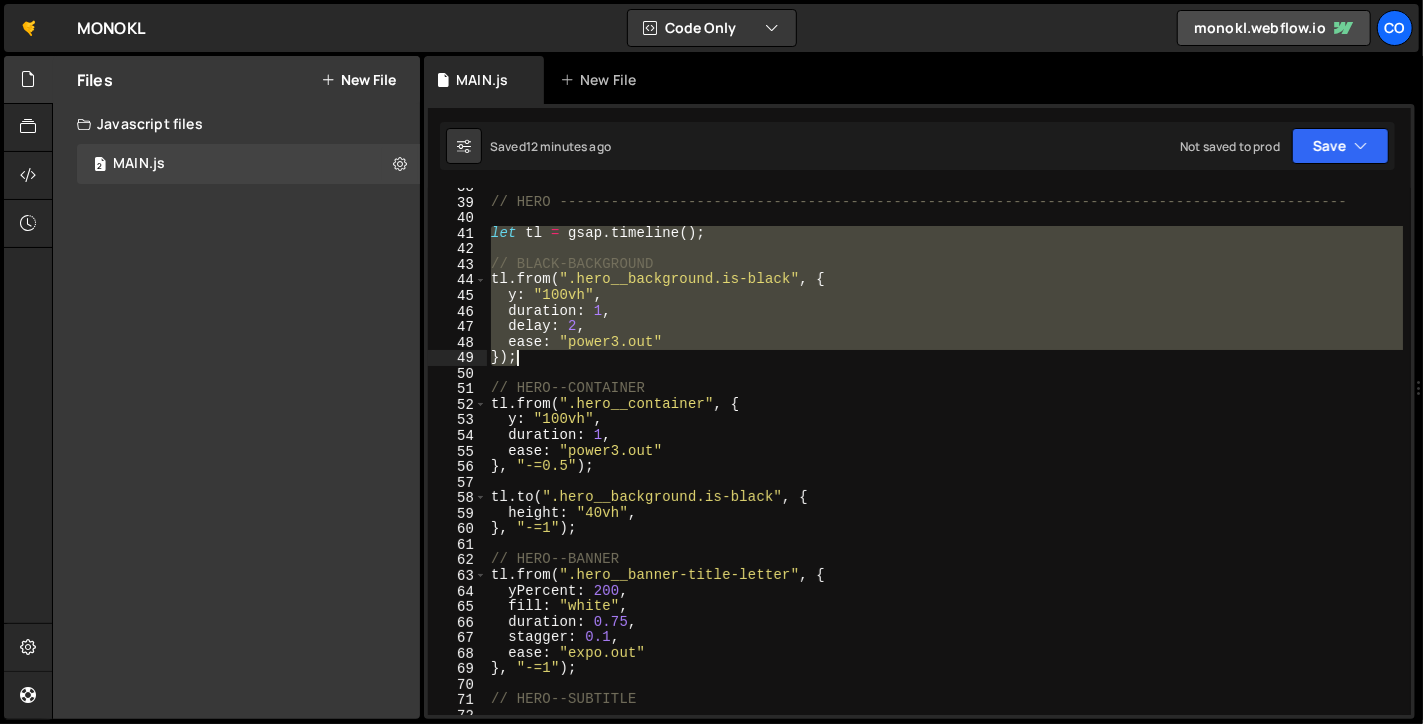 scroll, scrollTop: 480, scrollLeft: 0, axis: vertical 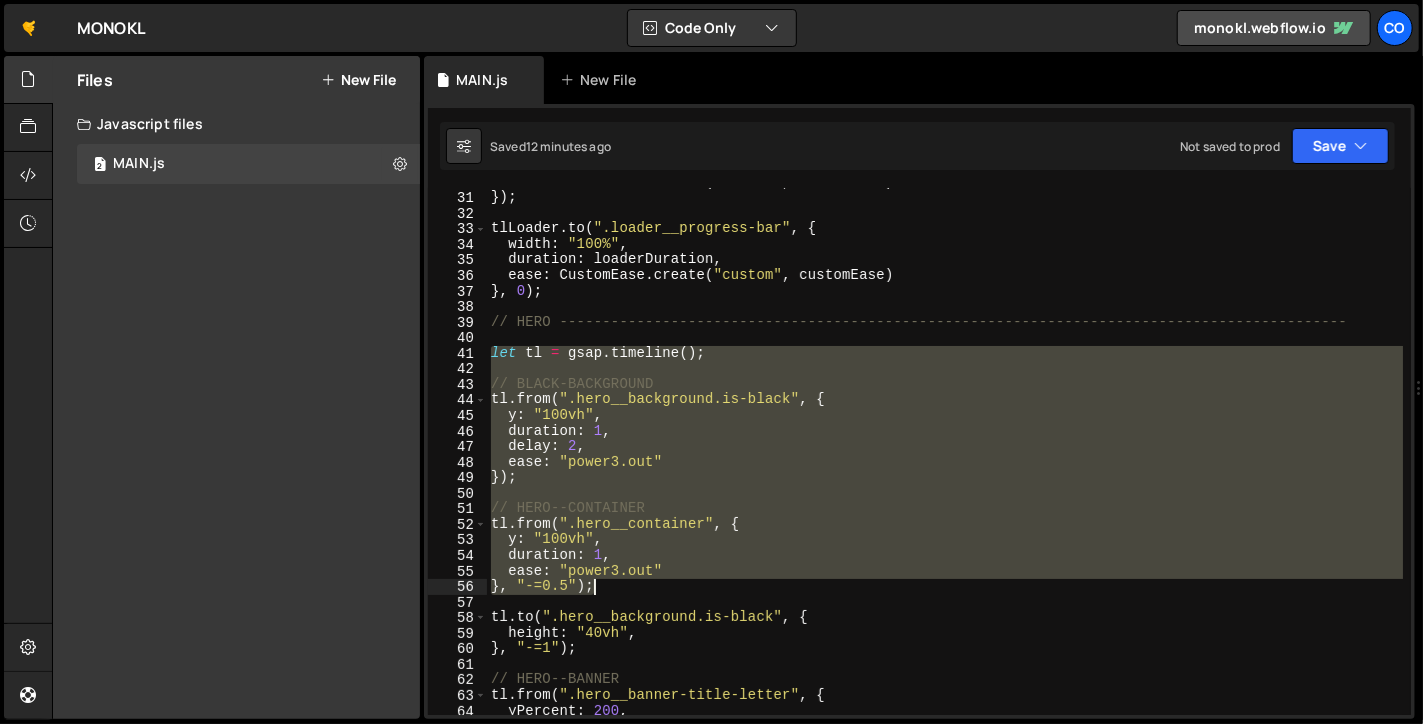 drag, startPoint x: 493, startPoint y: 293, endPoint x: 699, endPoint y: 590, distance: 361.4485 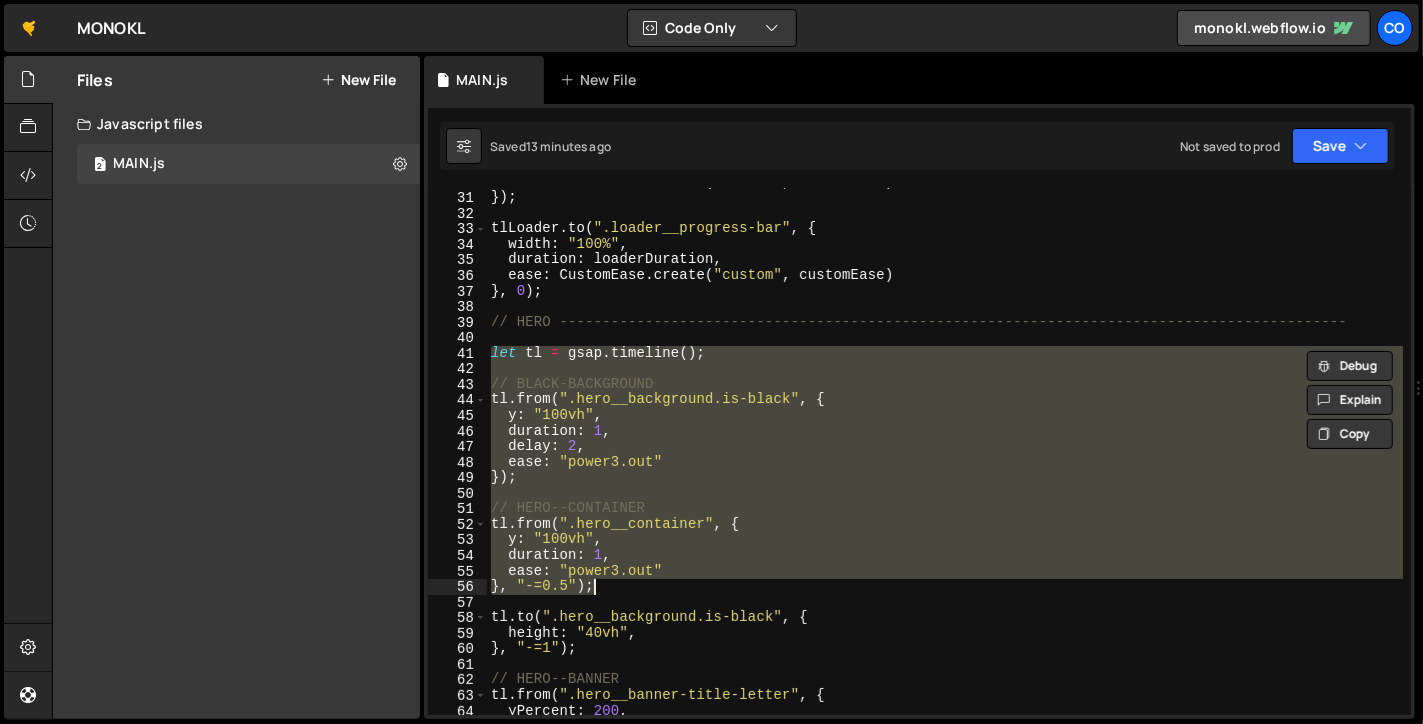 click on "ease :   CustomEase . create ( "custom" ,   customEase ) }) ; tlLoader . to ( ".loader__progress-bar" ,   {    width :   "100%" ,    duration :   loaderDuration ,    ease :   CustomEase . create ( "custom" ,   customEase ) } ,   0 ) ; // HERO -------------------------------------------------------------------------------------------- let   tl   =   gsap . timeline ( ) ; // BLACK-BACKGROUND tl . from ( ".hero__background.is-black" ,   {    y :   "100vh" ,    duration :   1 ,    delay :   2 ,    ease :   "power3.out" }) ; // HERO--CONTAINER tl . from ( ".hero__container" ,   {    y :   "100vh" ,    duration :   1 ,    ease :   "power3.out" } ,   "-=0.5" ) ; tl . to ( ".hero__background.is-black" ,   {    height :   "40vh" , } ,   "-=1" ) ; // HERO--BANNER tl . from ( ".hero__banner-title-letter" ,   {    yPercent :   200 ," at bounding box center (945, 451) 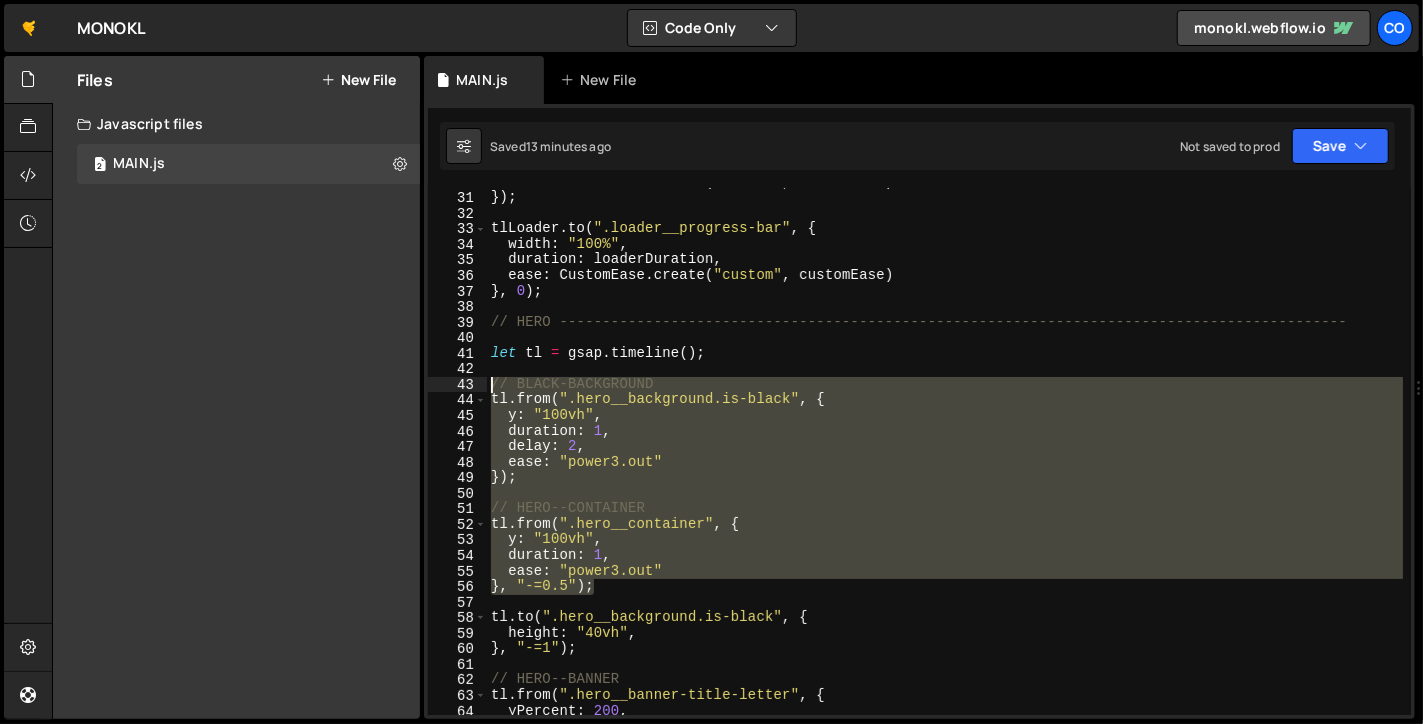 drag, startPoint x: 608, startPoint y: 590, endPoint x: 489, endPoint y: 391, distance: 231.86635 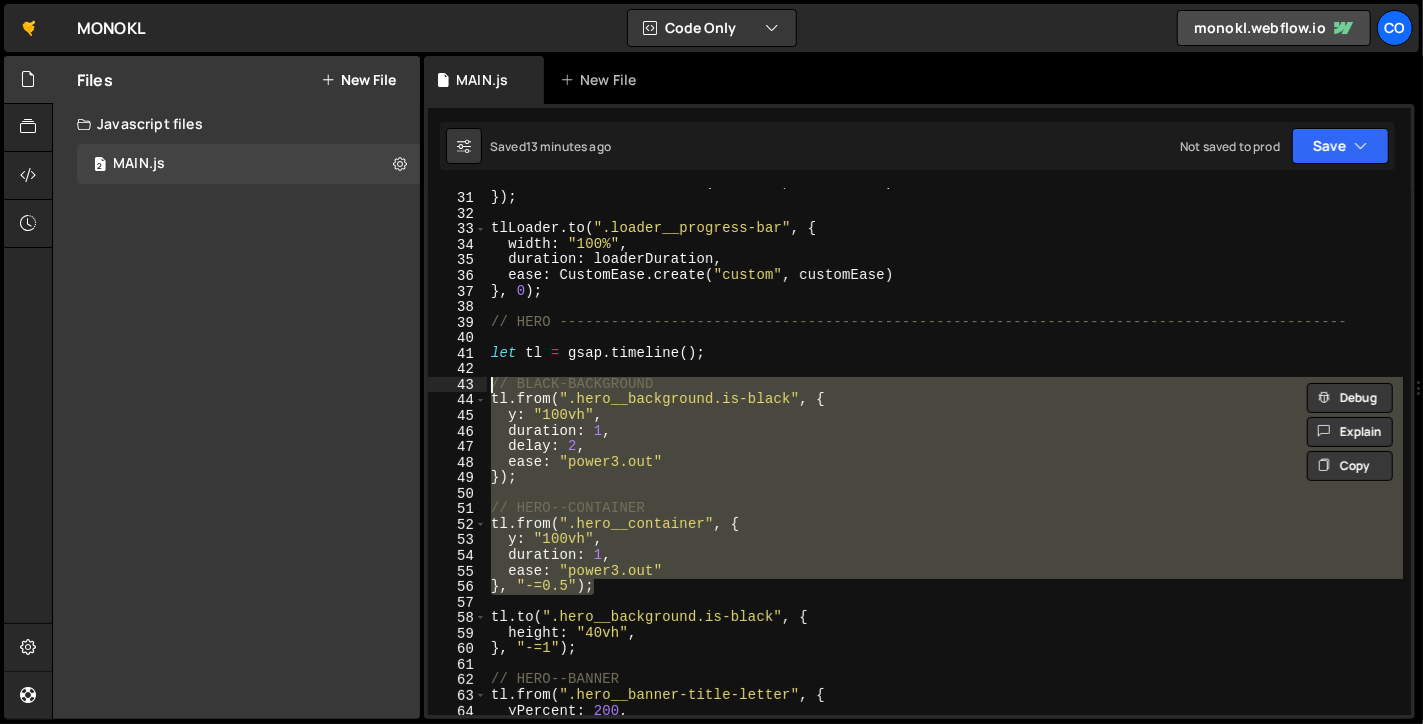 paste on "}, "-=0.5"); // <- równolegle z końcówką .nav (opcjonalnie)" 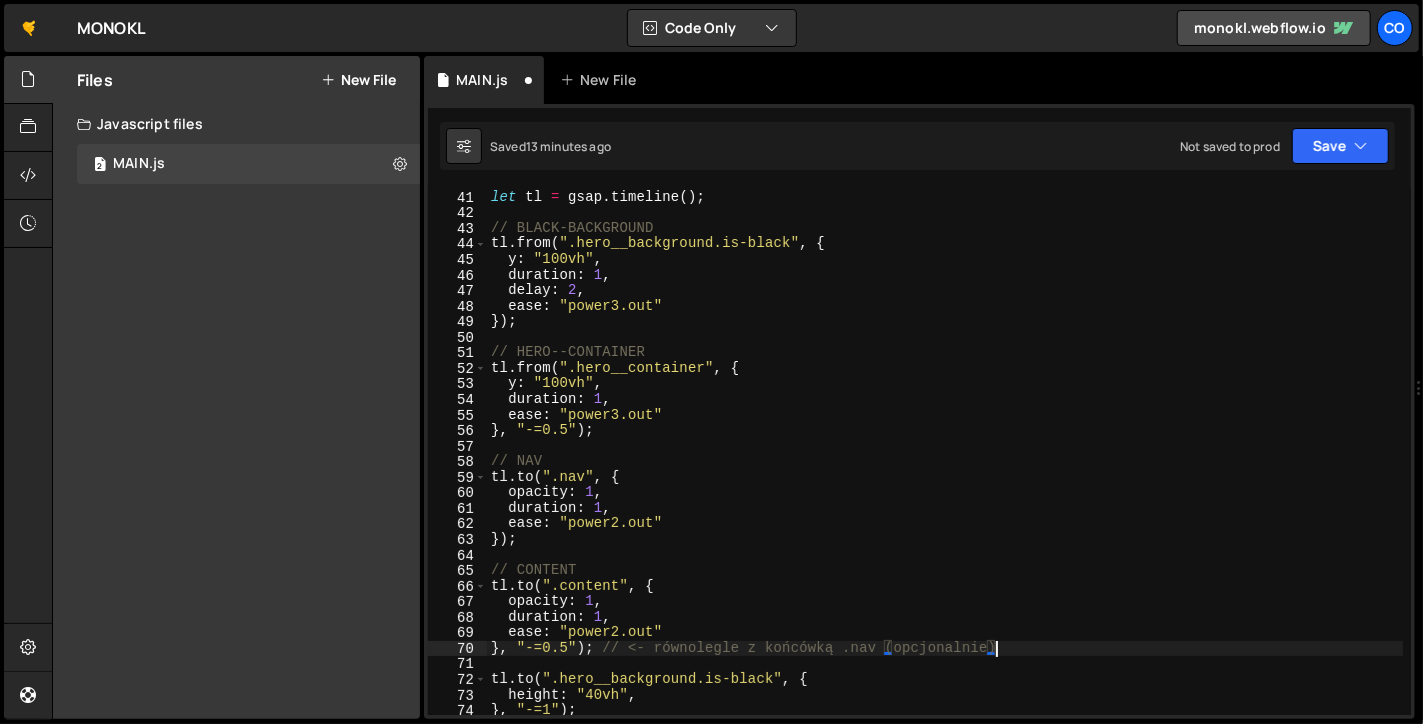 scroll, scrollTop: 696, scrollLeft: 0, axis: vertical 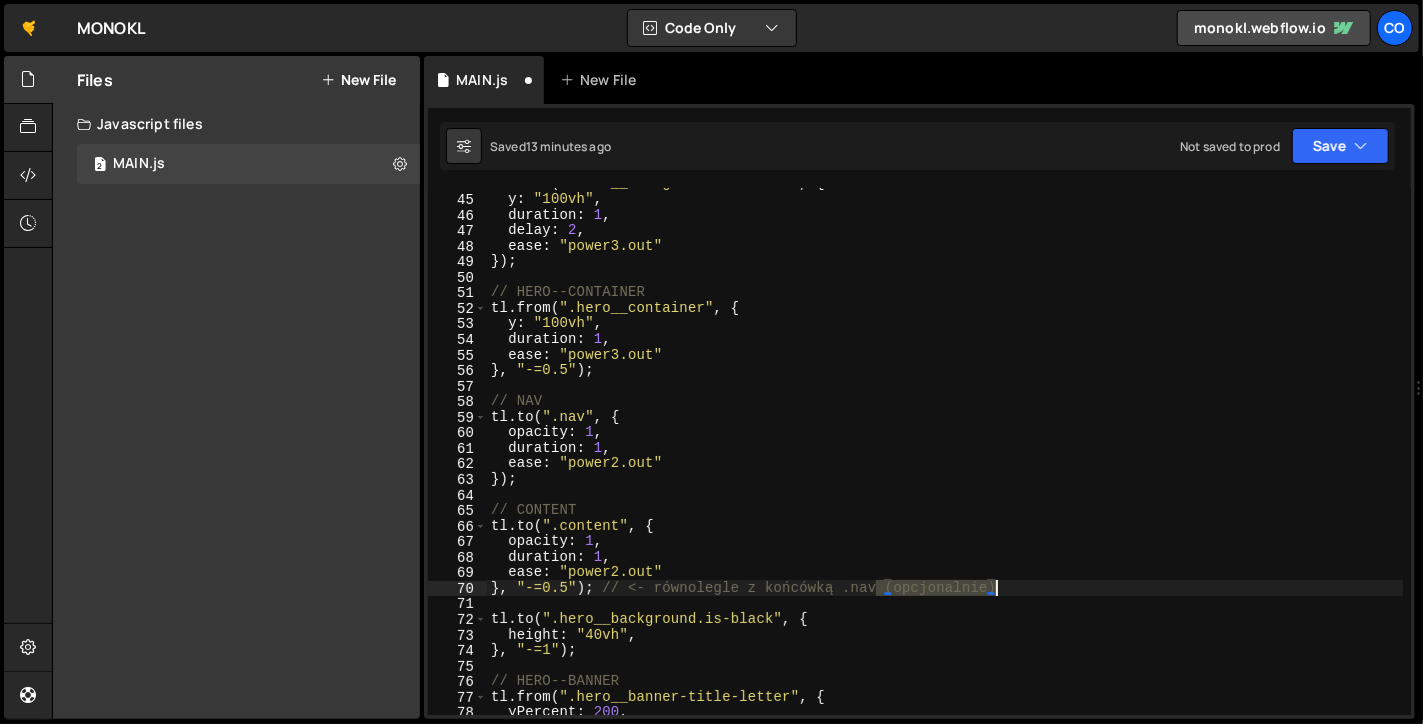 drag, startPoint x: 880, startPoint y: 584, endPoint x: 1022, endPoint y: 586, distance: 142.01408 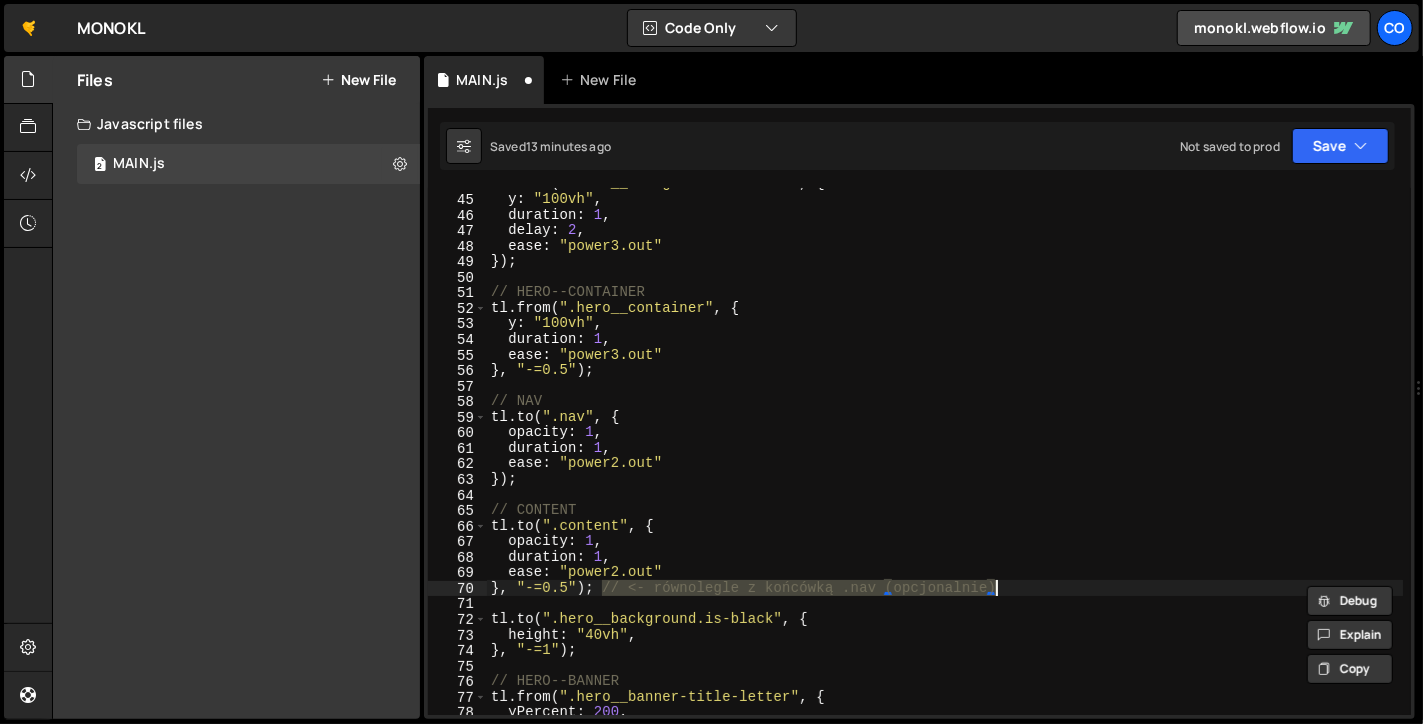 drag, startPoint x: 599, startPoint y: 590, endPoint x: 998, endPoint y: 587, distance: 399.0113 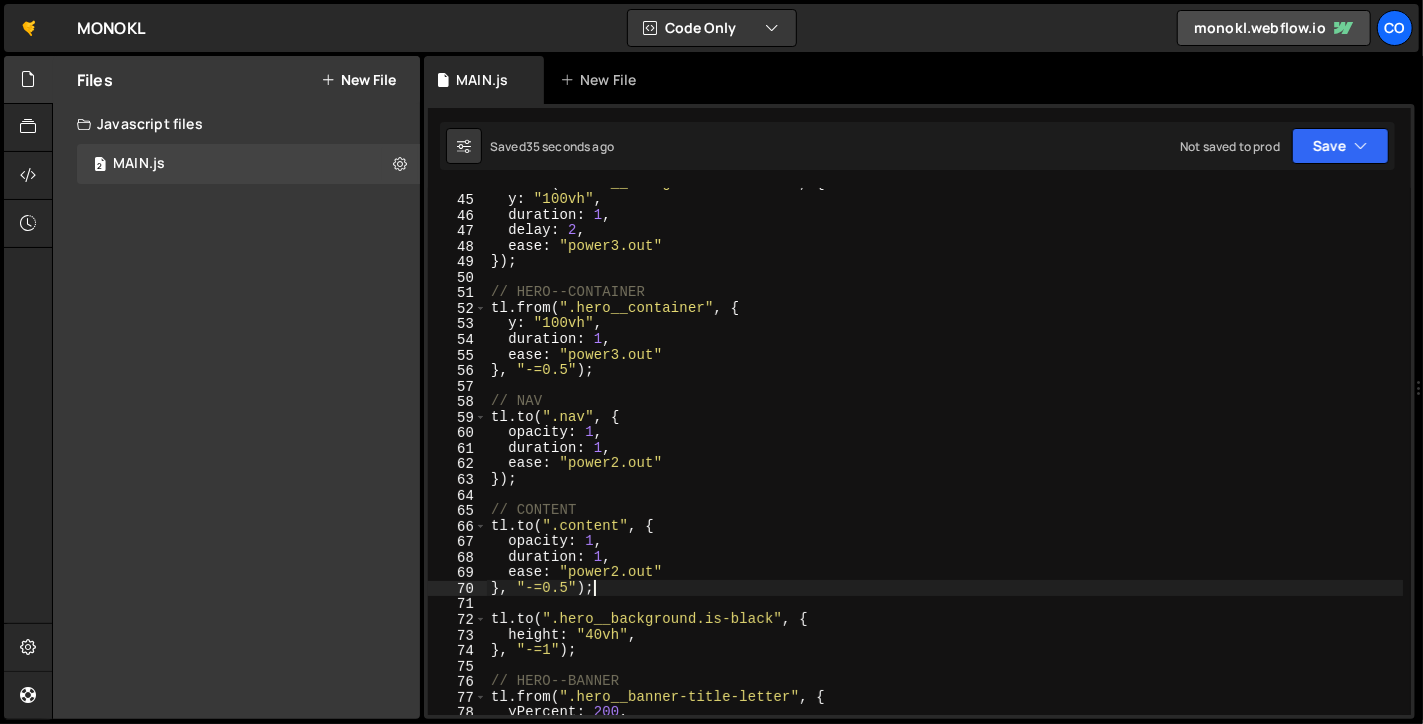 click on "tl . from ( ".hero__background.is-black" ,   {    y :   "100vh" ,    duration :   1 ,    delay :   2 ,    ease :   "power3.out" }) ; // HERO--CONTAINER tl . from ( ".hero__container" ,   {    y :   "100vh" ,    duration :   1 ,    ease :   "power3.out" } ,   "-=0.5" ) ; // NAV tl . to ( ".nav" ,   {    opacity :   1 ,    duration :   1 ,    ease :   "power2.out" }) ; // CONTENT tl . to ( ".content" ,   {    opacity :   1 ,    duration :   1 ,    ease :   "power2.out" } ,   "-=0.5" ) ; tl . to ( ".hero__background.is-black" ,   {    height :   "40vh" , } ,   "-=1" ) ; // HERO--BANNER tl . from ( ".hero__banner-title-letter" ,   {    yPercent :   200 ," at bounding box center [945, 455] 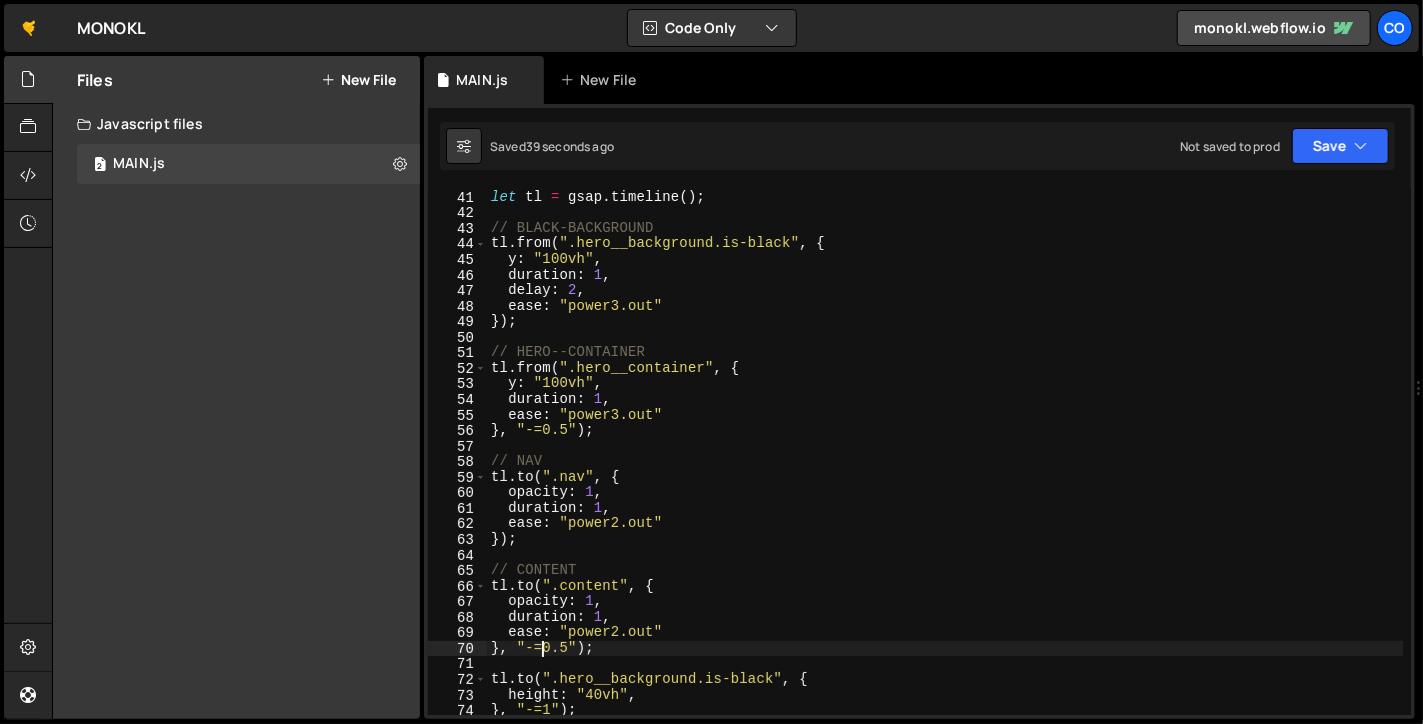 scroll, scrollTop: 636, scrollLeft: 0, axis: vertical 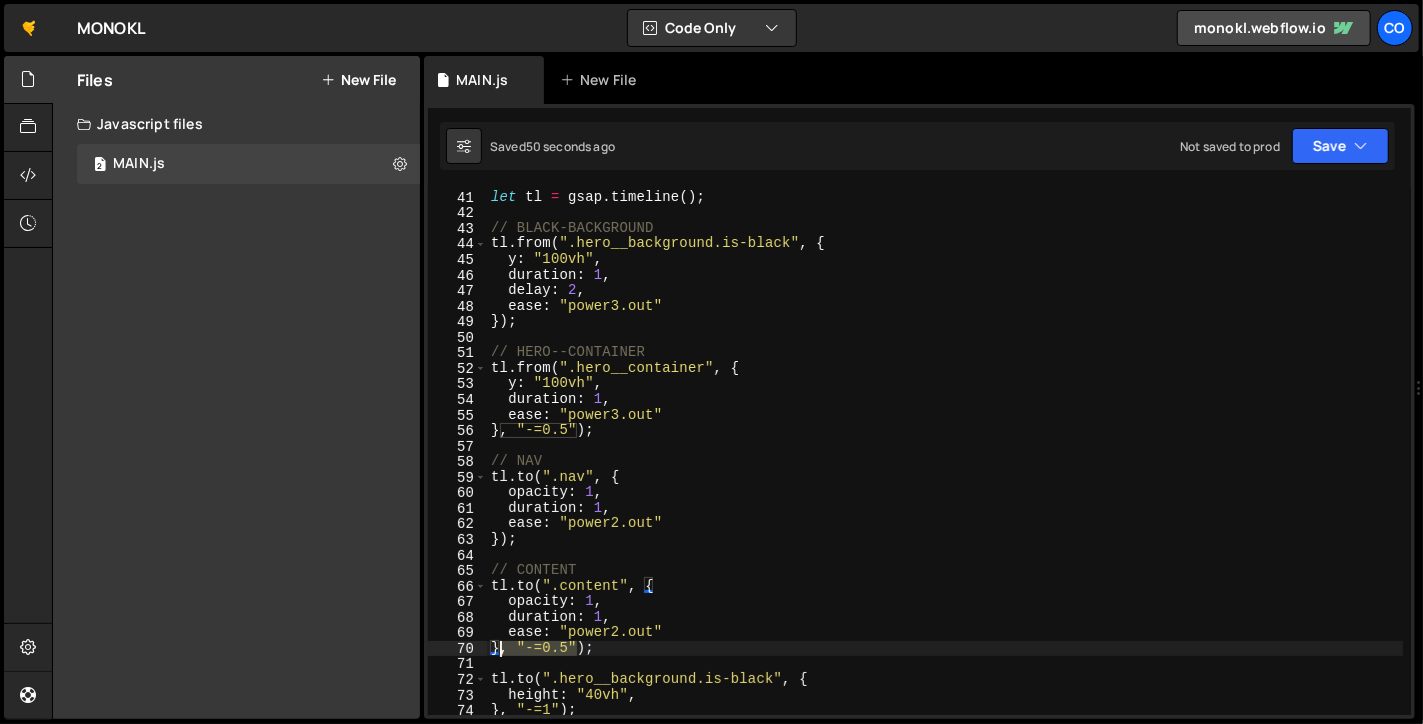 drag, startPoint x: 579, startPoint y: 648, endPoint x: 502, endPoint y: 649, distance: 77.00649 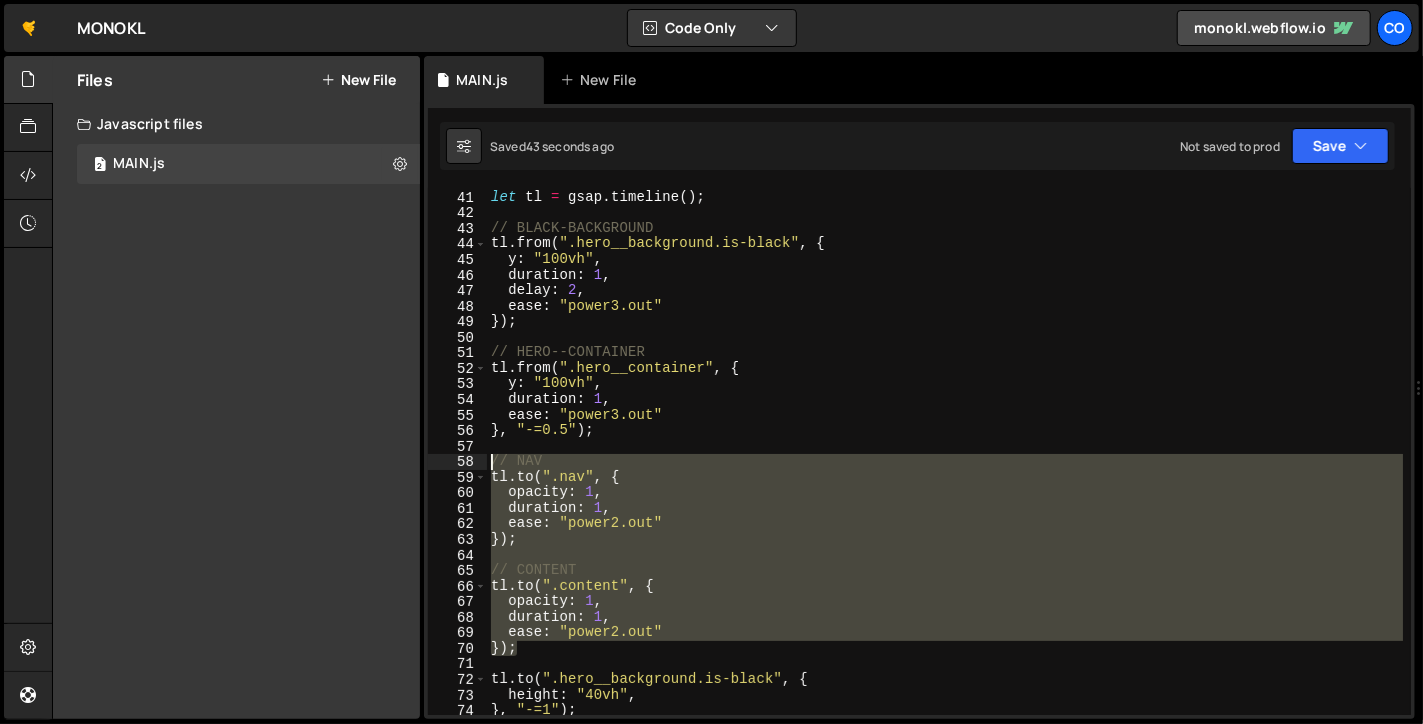 drag, startPoint x: 539, startPoint y: 650, endPoint x: 492, endPoint y: 463, distance: 192.81598 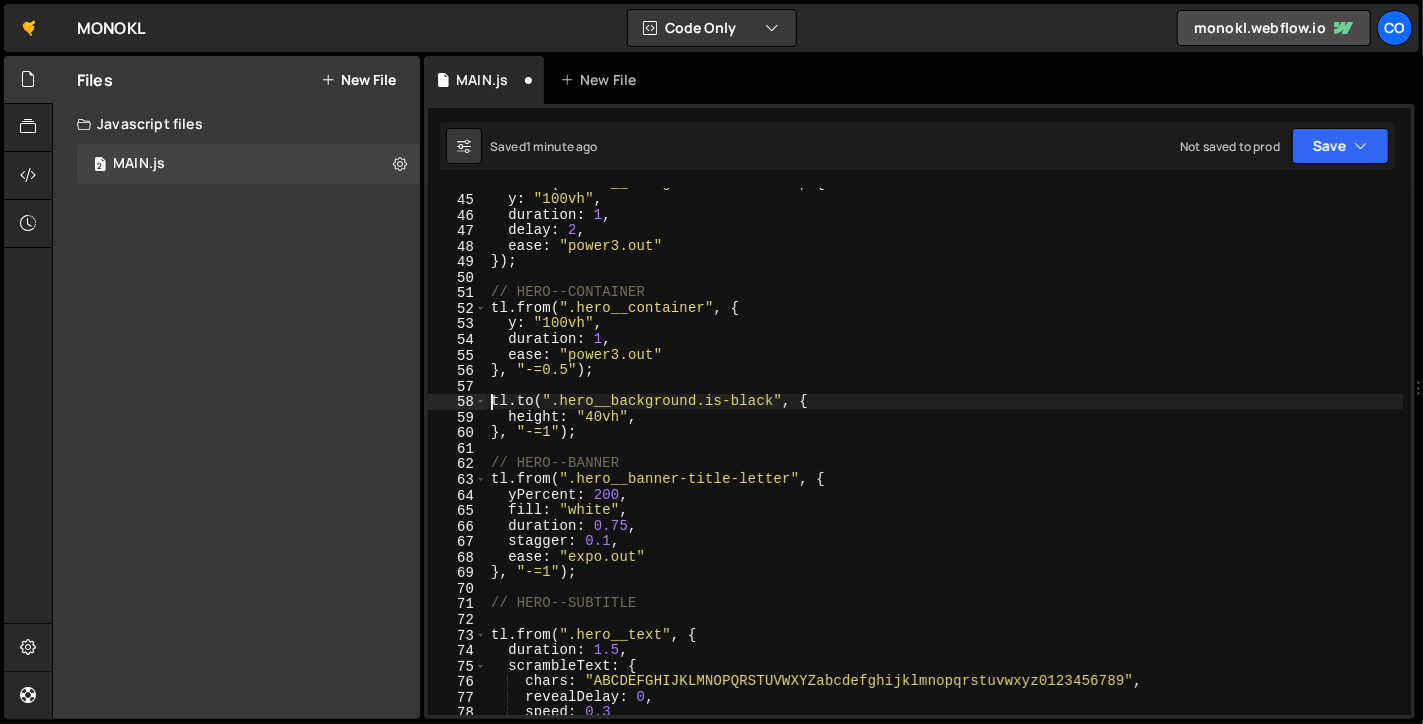 scroll, scrollTop: 516, scrollLeft: 0, axis: vertical 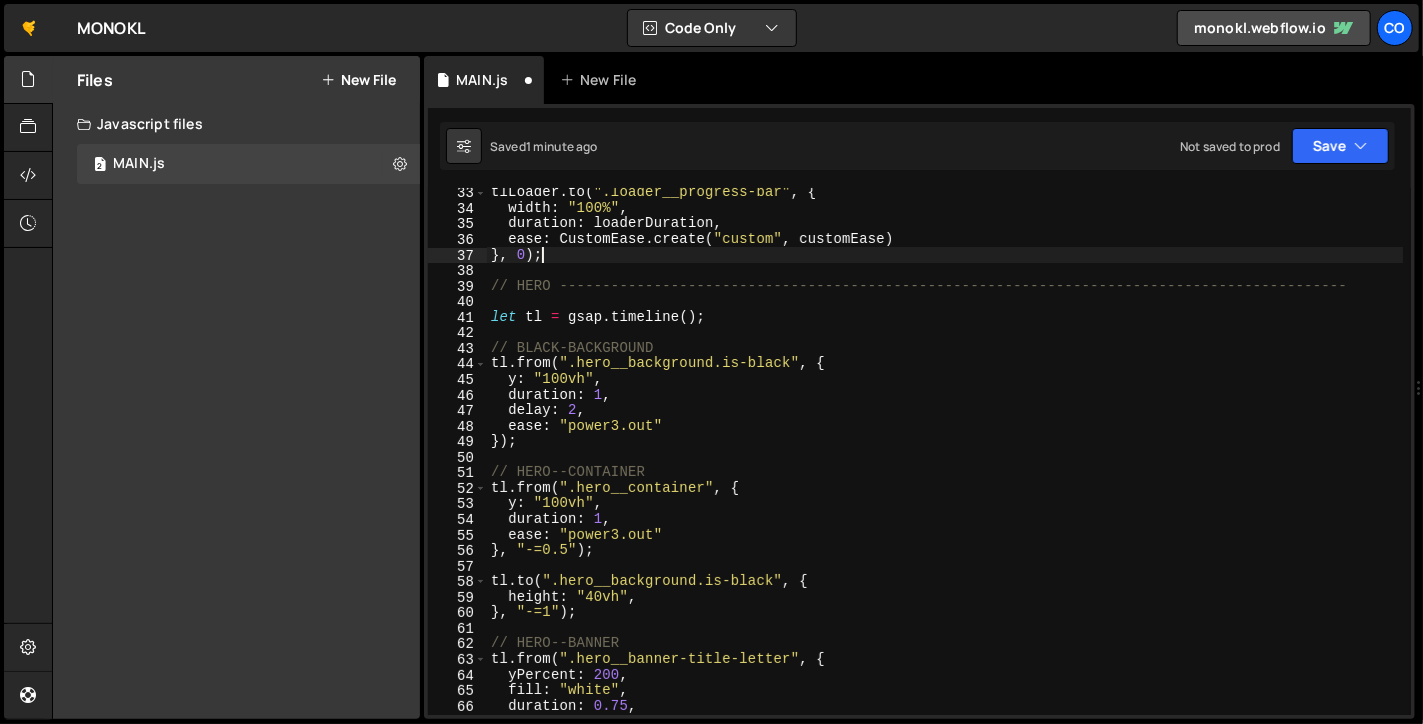 click on "tlLoader . to ( ".loader__progress-bar" ,   {    width :   "100%" ,    duration :   loaderDuration ,    ease :   CustomEase . create ( "custom" ,   customEase ) } ,   0 ) ; // HERO -------------------------------------------------------------------------------------------- let   tl   =   gsap . timeline ( ) ; // BLACK-BACKGROUND tl . from ( ".hero__background.is-black" ,   {    y :   "100vh" ,    duration :   1 ,    delay :   2 ,    ease :   "power3.out" }) ; // HERO--CONTAINER tl . from ( ".hero__container" ,   {    y :   "100vh" ,    duration :   1 ,    ease :   "power3.out" } ,   "-=0.5" ) ; tl . to ( ".hero__background.is-black" ,   {    height :   "40vh" , } ,   "-=1" ) ; // HERO--BANNER tl . from ( ".hero__banner-title-letter" ,   {    yPercent :   200 ,    fill :   "white" ,    duration :   0.75 ,    stagger :   0.1 ," at bounding box center [945, 464] 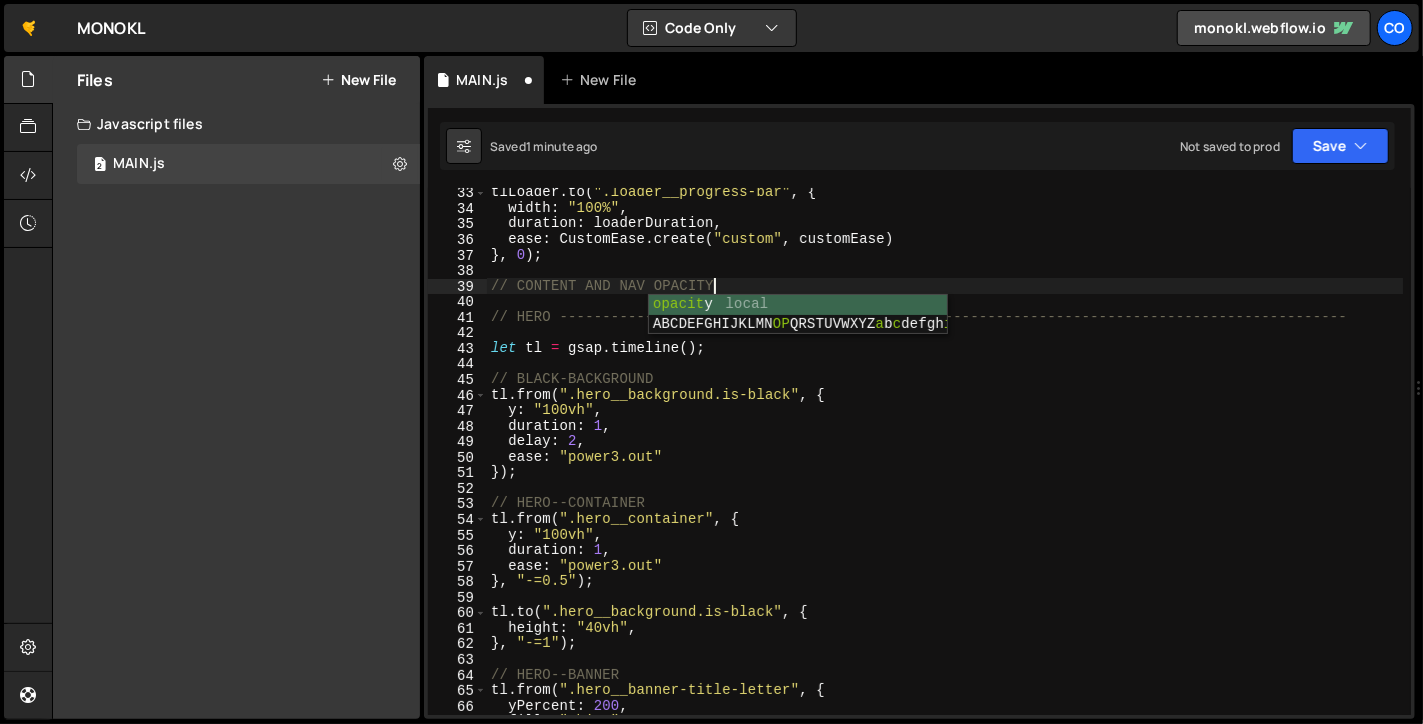scroll, scrollTop: 0, scrollLeft: 14, axis: horizontal 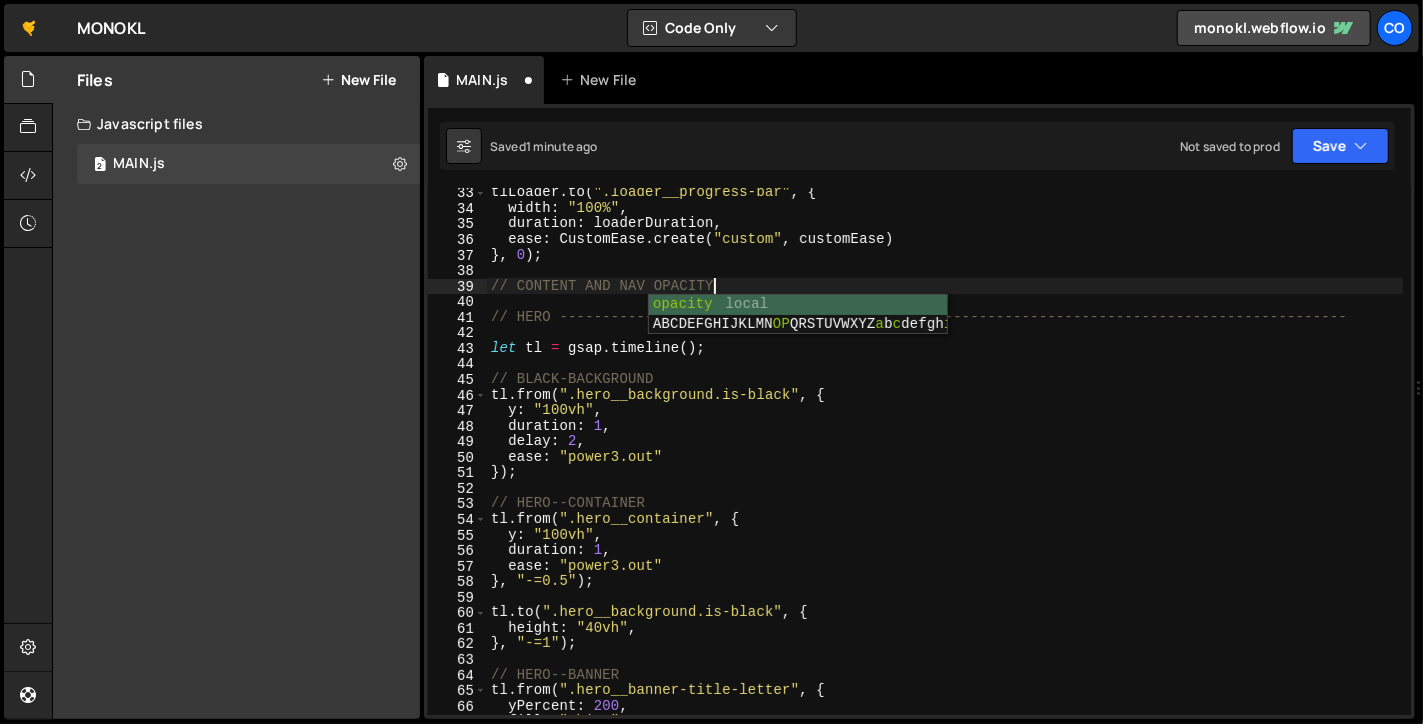 type on "// CONTENT AND NAV opacity" 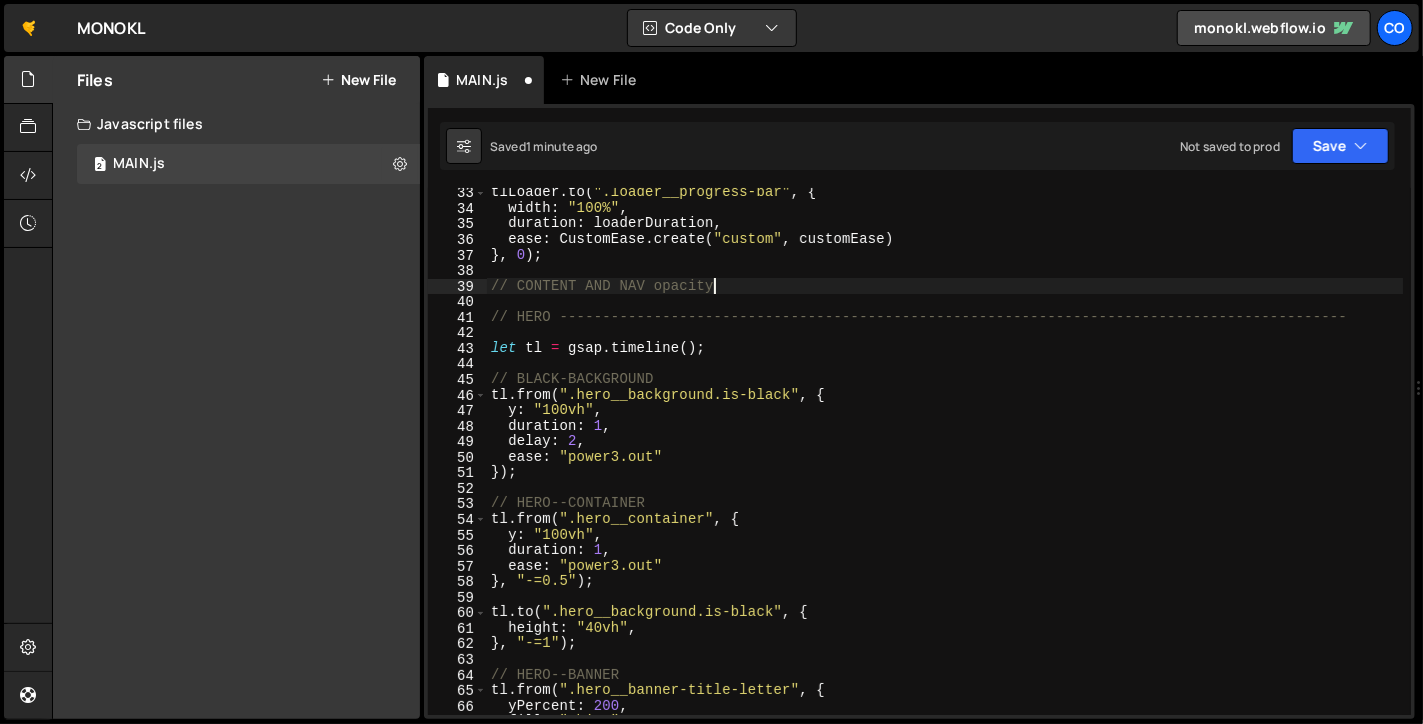 scroll, scrollTop: 0, scrollLeft: 0, axis: both 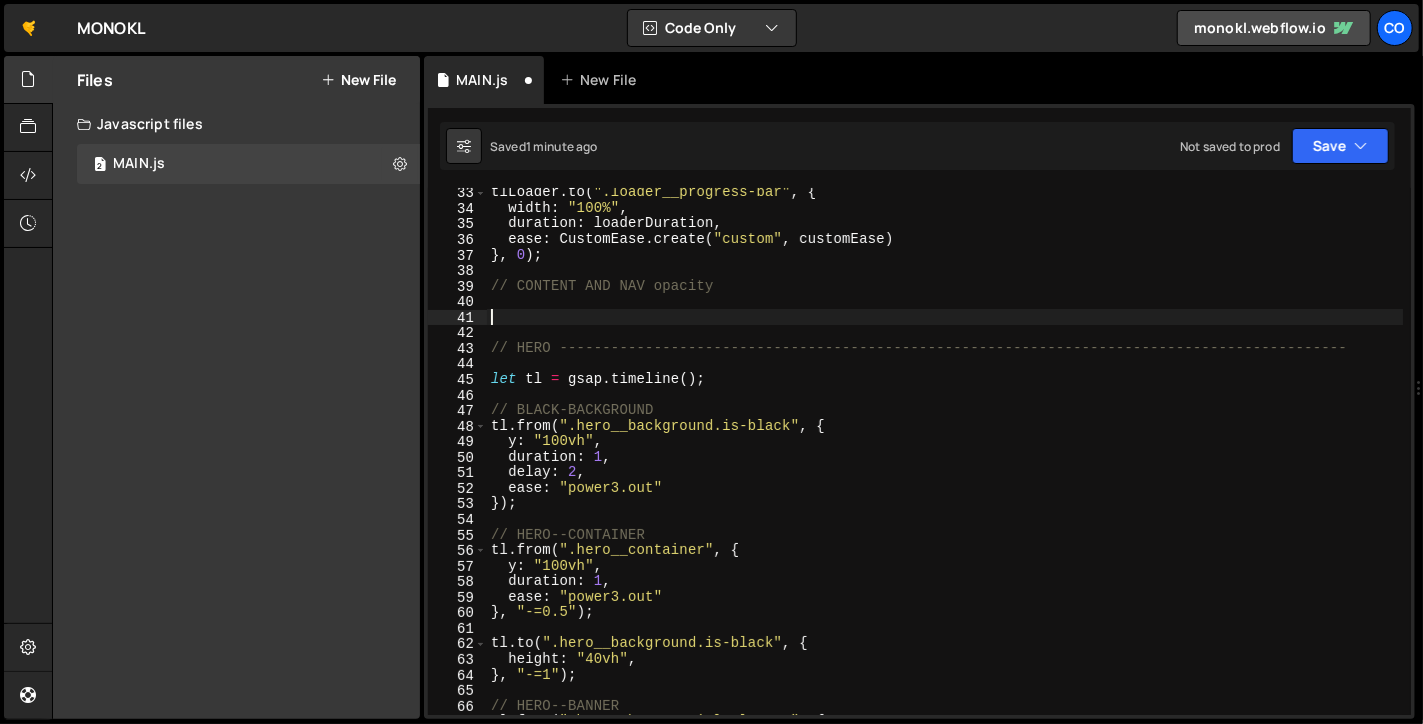 paste on "});" 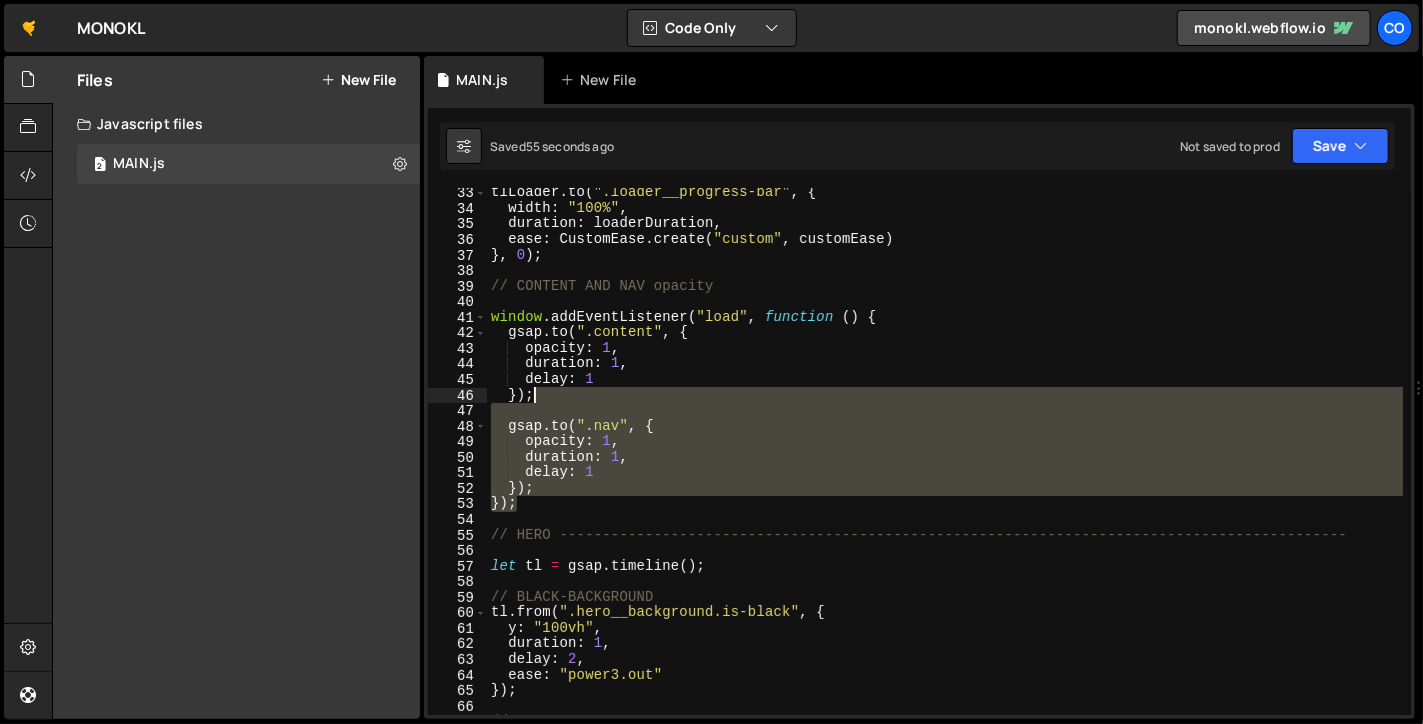 drag, startPoint x: 562, startPoint y: 503, endPoint x: 563, endPoint y: 399, distance: 104.00481 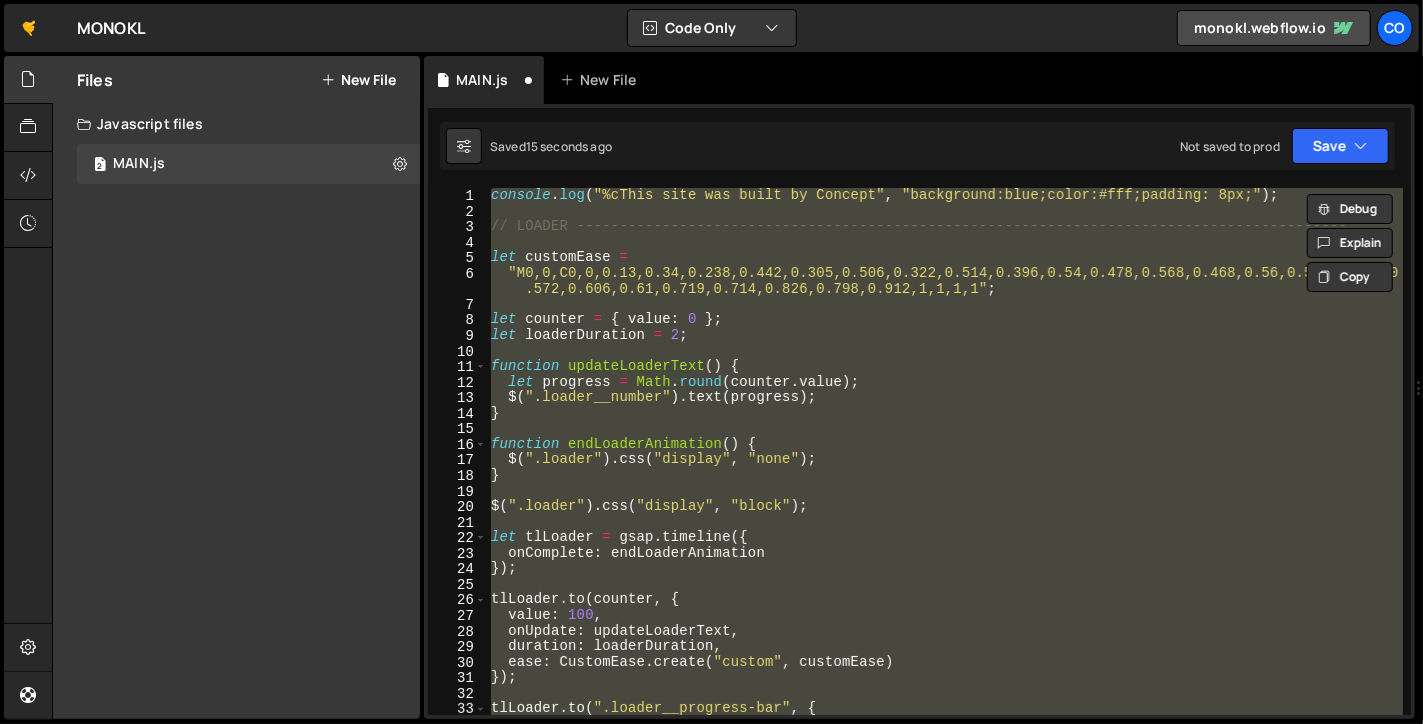 scroll, scrollTop: 0, scrollLeft: 0, axis: both 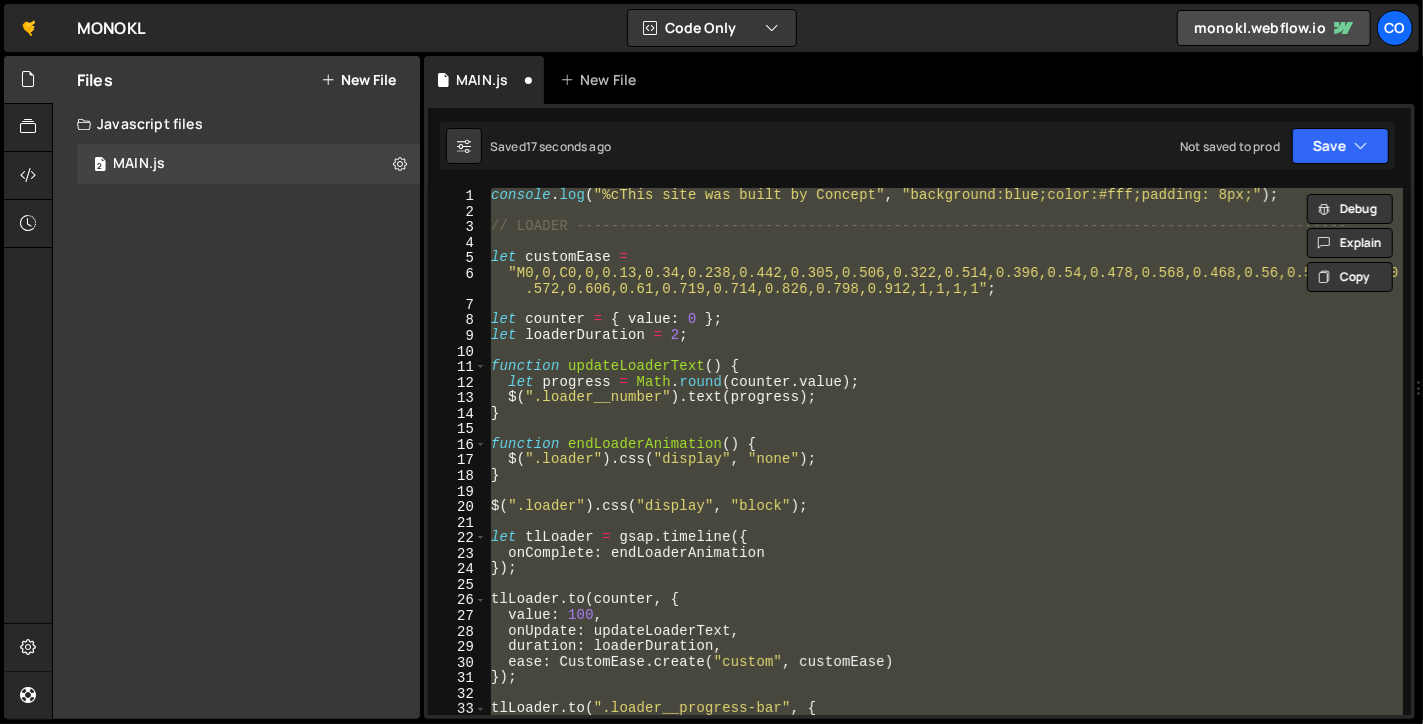 type on "}" 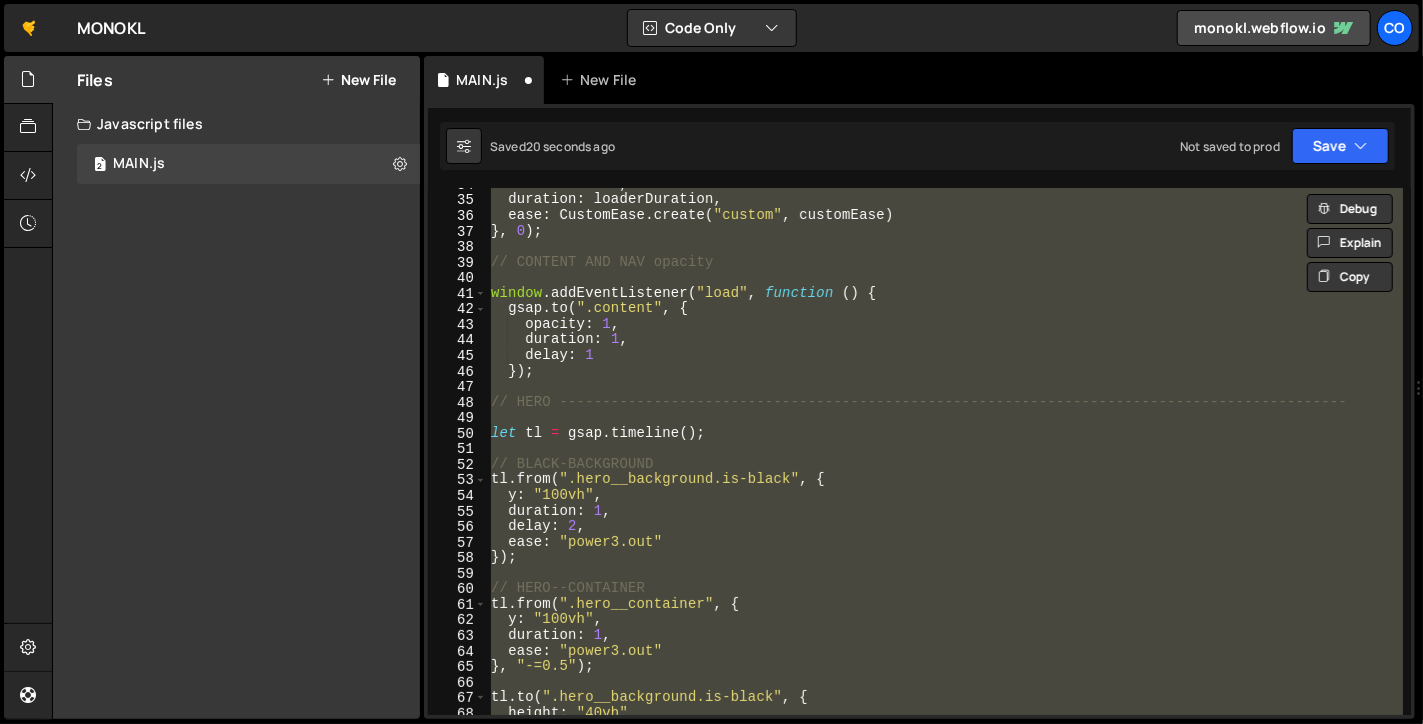 scroll, scrollTop: 540, scrollLeft: 0, axis: vertical 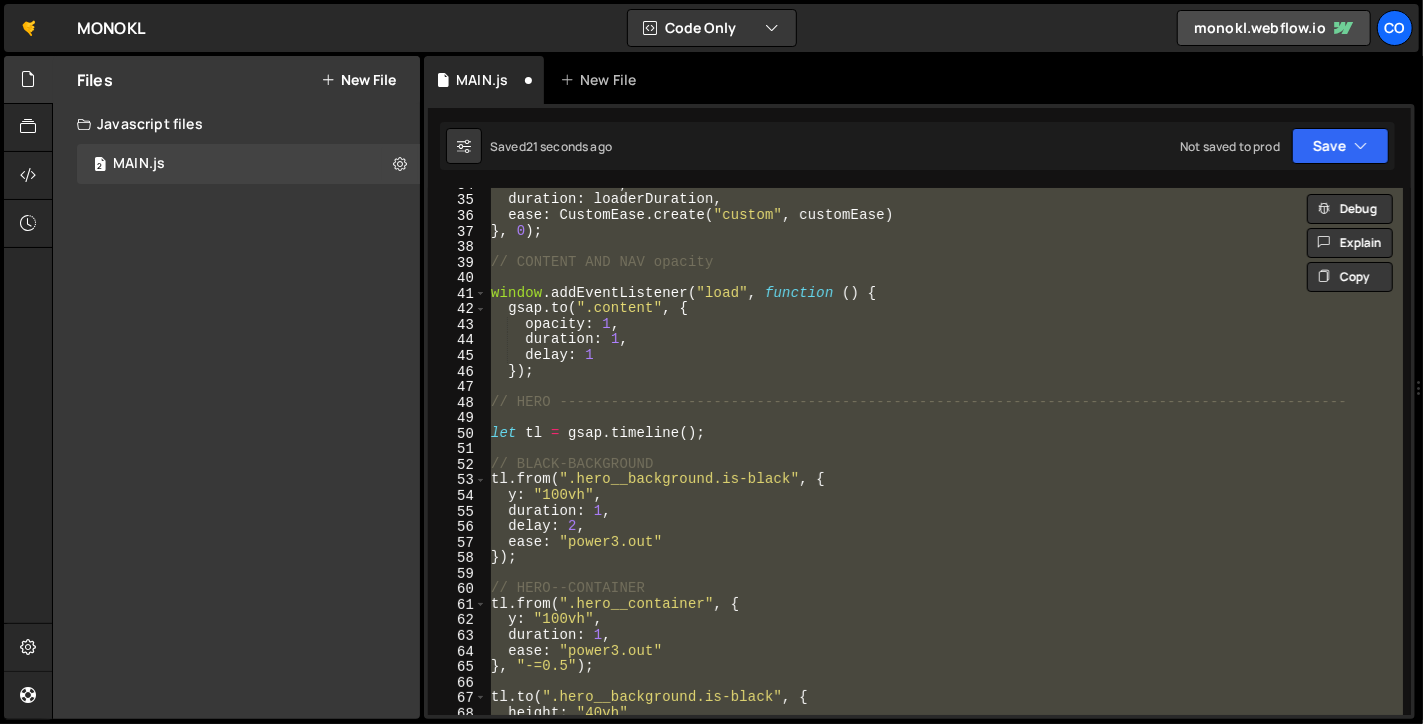 click on "width :   "100%" ,    duration :   loaderDuration ,    ease :   CustomEase . create ( "custom" ,   customEase ) } ,   0 ) ; // CONTENT AND NAV opacity window . addEventListener ( "load" ,   function   ( )   {    gsap . to ( ".content" ,   {       opacity :   1 ,       duration :   1 ,       delay :   1    }) ; // HERO -------------------------------------------------------------------------------------------- let   tl   =   gsap . timeline ( ) ; // BLACK-BACKGROUND tl . from ( ".hero__background.is-black" ,   {    y :   "100vh" ,    duration :   1 ,    delay :   2 ,    ease :   "power3.out" }) ; // HERO--CONTAINER tl . from ( ".hero__container" ,   {    y :   "100vh" ,    duration :   1 ,    ease :   "power3.out" } ,   "-=0.5" ) ; tl . to ( ".hero__background.is-black" ,   {    height :   "40vh" ," at bounding box center (945, 451) 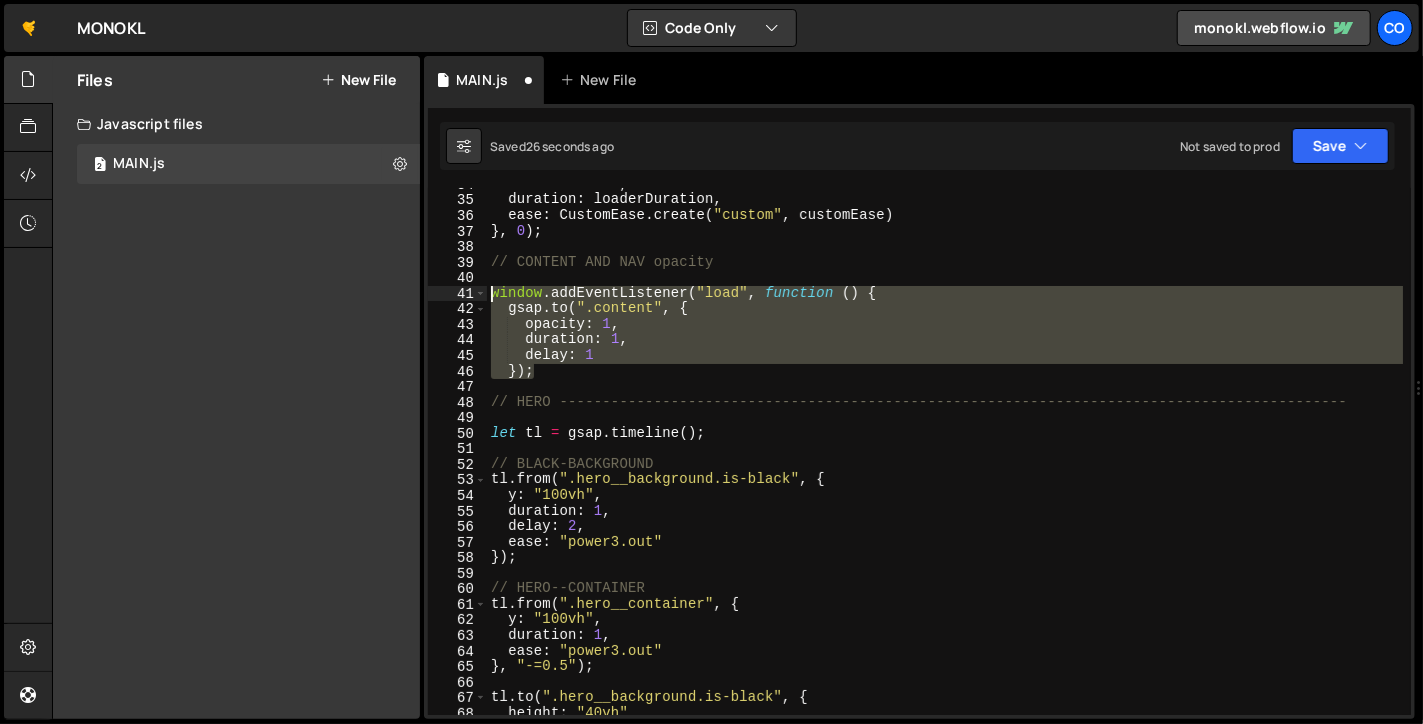 drag, startPoint x: 569, startPoint y: 322, endPoint x: 491, endPoint y: 291, distance: 83.9345 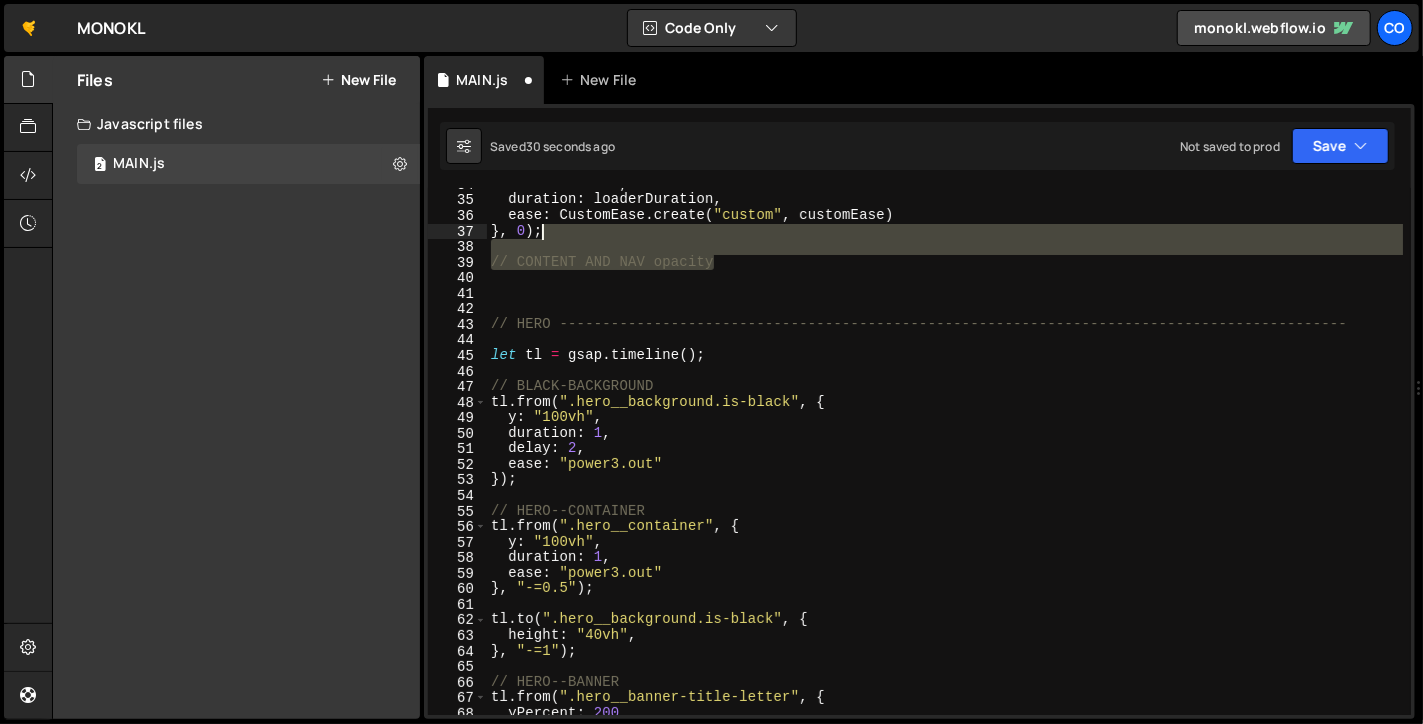 drag, startPoint x: 721, startPoint y: 263, endPoint x: 727, endPoint y: 235, distance: 28.635643 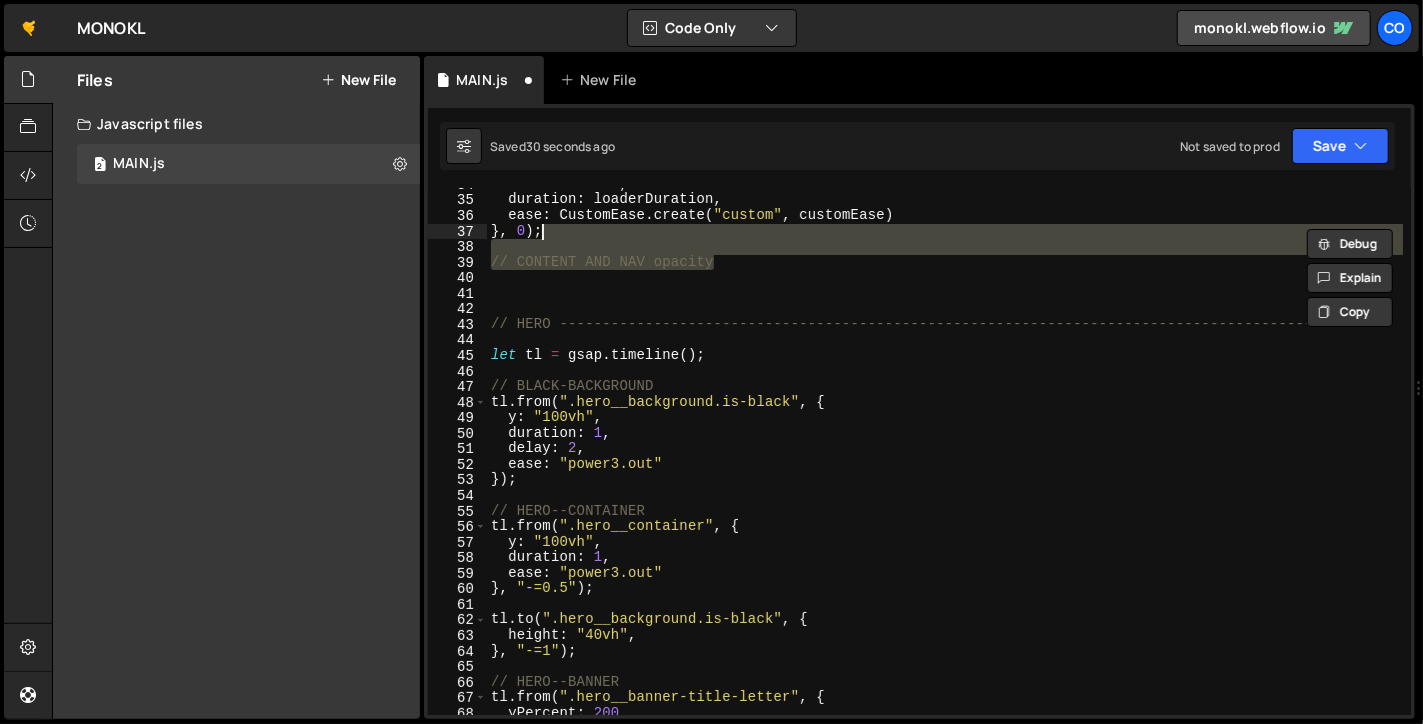 type on "}, 0);" 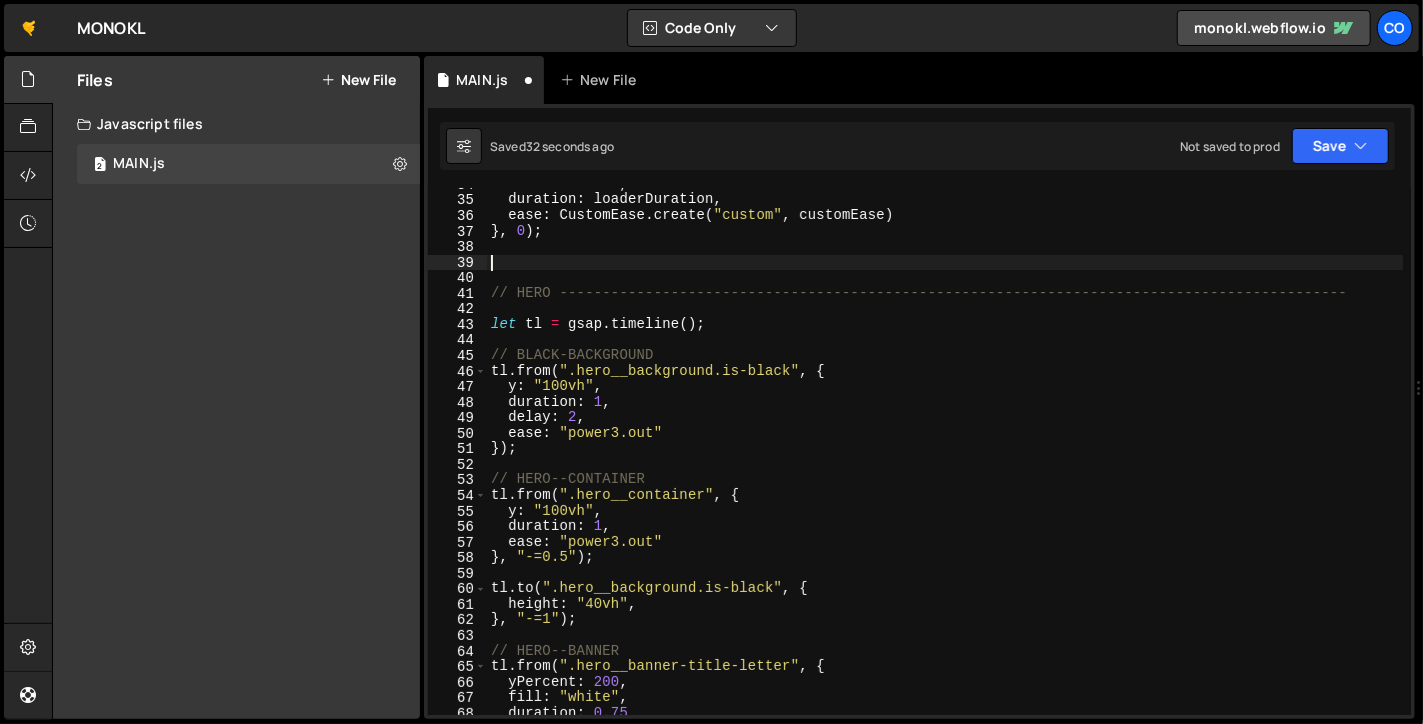 click on "width :   "100%" ,    duration :   loaderDuration ,    ease :   CustomEase . create ( "custom" ,   customEase ) } ,   0 ) ; // HERO -------------------------------------------------------------------------------------------- let   tl   =   gsap . timeline ( ) ; // BLACK-BACKGROUND tl . from ( ".hero__background.is-black" ,   {    y :   "100vh" ,    duration :   1 ,    delay :   2 ,    ease :   "power3.out" }) ; // HERO--CONTAINER tl . from ( ".hero__container" ,   {    y :   "100vh" ,    duration :   1 ,    ease :   "power3.out" } ,   "-=0.5" ) ; tl . to ( ".hero__background.is-black" ,   {    height :   "40vh" , } ,   "-=1" ) ; // HERO--BANNER tl . from ( ".hero__banner-title-letter" ,   {    yPercent :   200 ,    fill :   "white" ,    duration :   0.75 ,}" at bounding box center (945, 456) 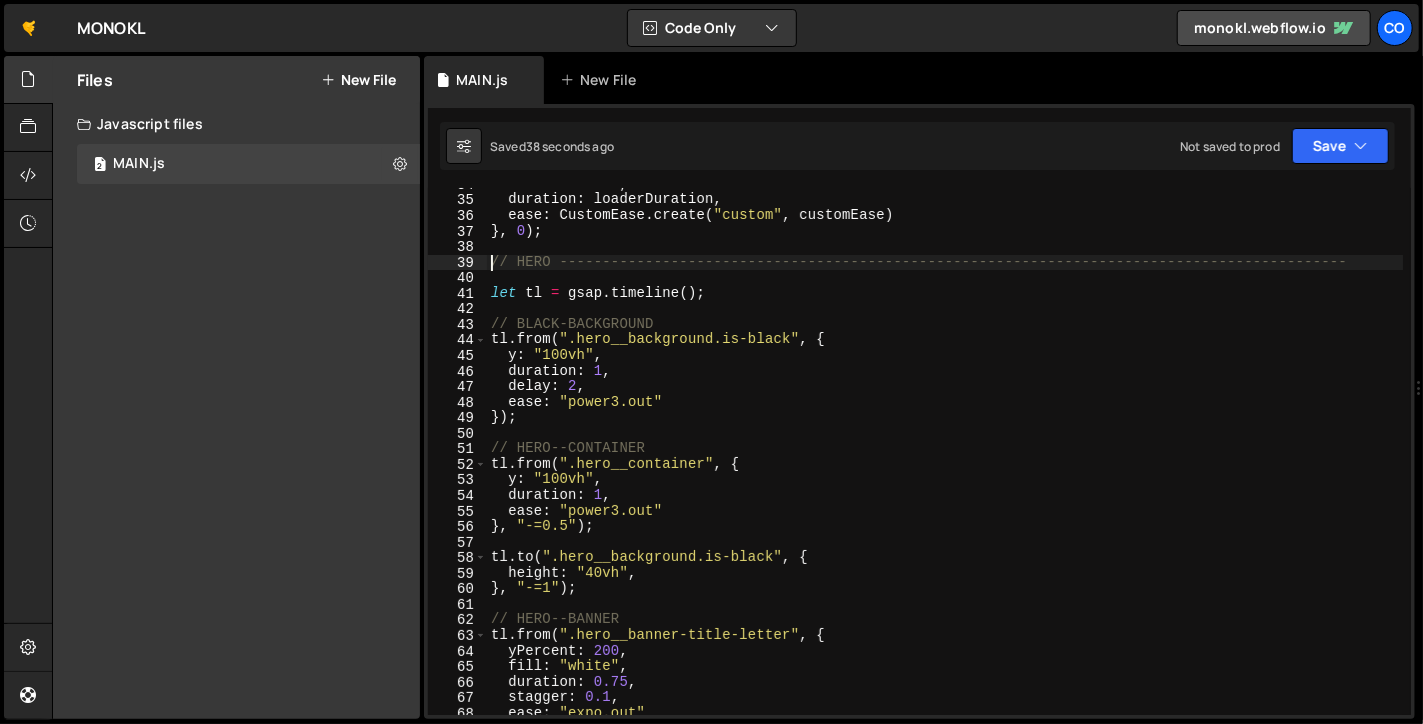 scroll, scrollTop: 420, scrollLeft: 0, axis: vertical 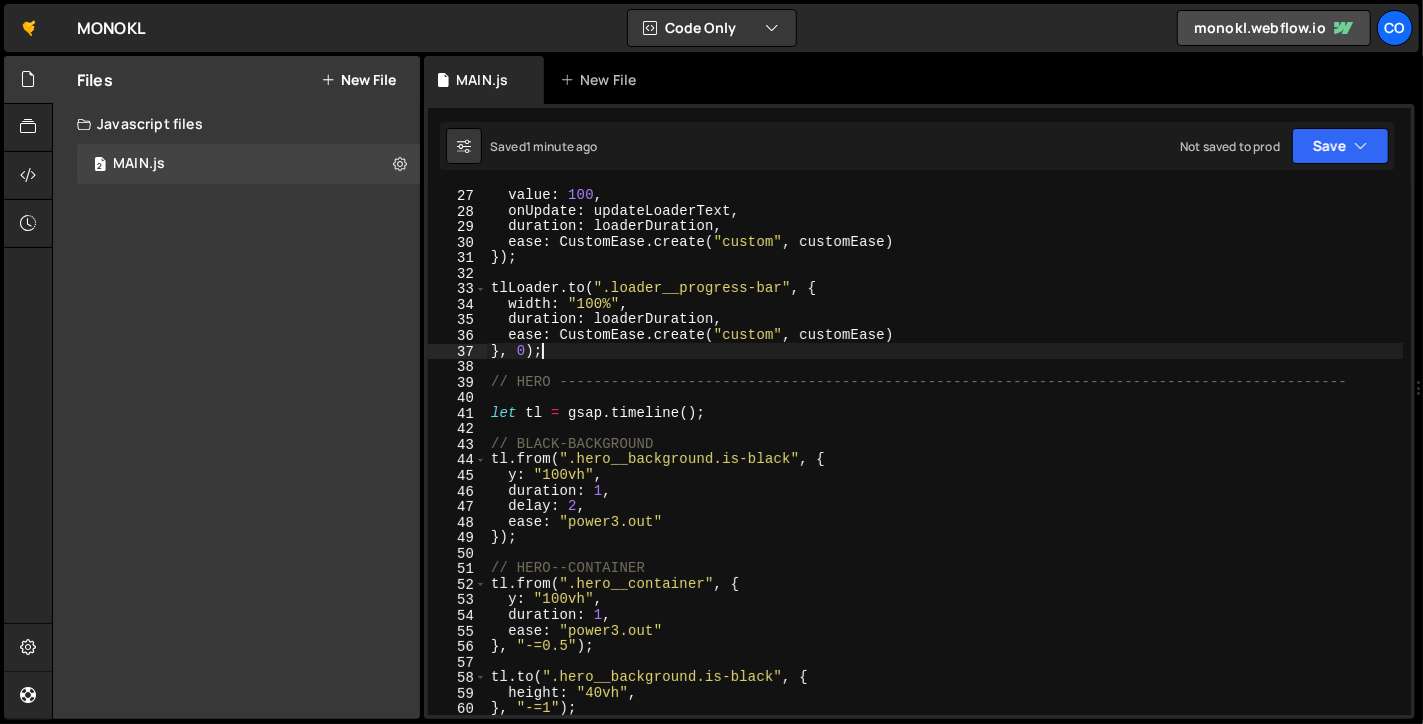 click on "tlLoader . to ( counter ,   {    value :   100 ,    onUpdate :   updateLoaderText ,    duration :   loaderDuration ,    ease :   CustomEase . create ( "custom" ,   customEase ) }) ; tlLoader . to ( ".loader__progress-bar" ,   {    width :   "100%" ,    duration :   loaderDuration ,    ease :   CustomEase . create ( "custom" ,   customEase ) } ,   0 ) ; // HERO -------------------------------------------------------------------------------------------- let   tl   =   gsap . timeline ( ) ; // BLACK-BACKGROUND tl . from ( ".hero__background.is-black" ,   {    y :   "100vh" ,    duration :   1 ,    delay :   2 ,    ease :   "power3.out" }) ; // HERO--CONTAINER tl . from ( ".hero__container" ,   {    y :   "100vh" ,    duration :   1 ,    ease :   "power3.out" } ,   "-=0.5" ) ; tl . to ( ".hero__background.is-black" ,   {    height :   "40vh" , } ,   "-=1" ) ;" at bounding box center (945, 451) 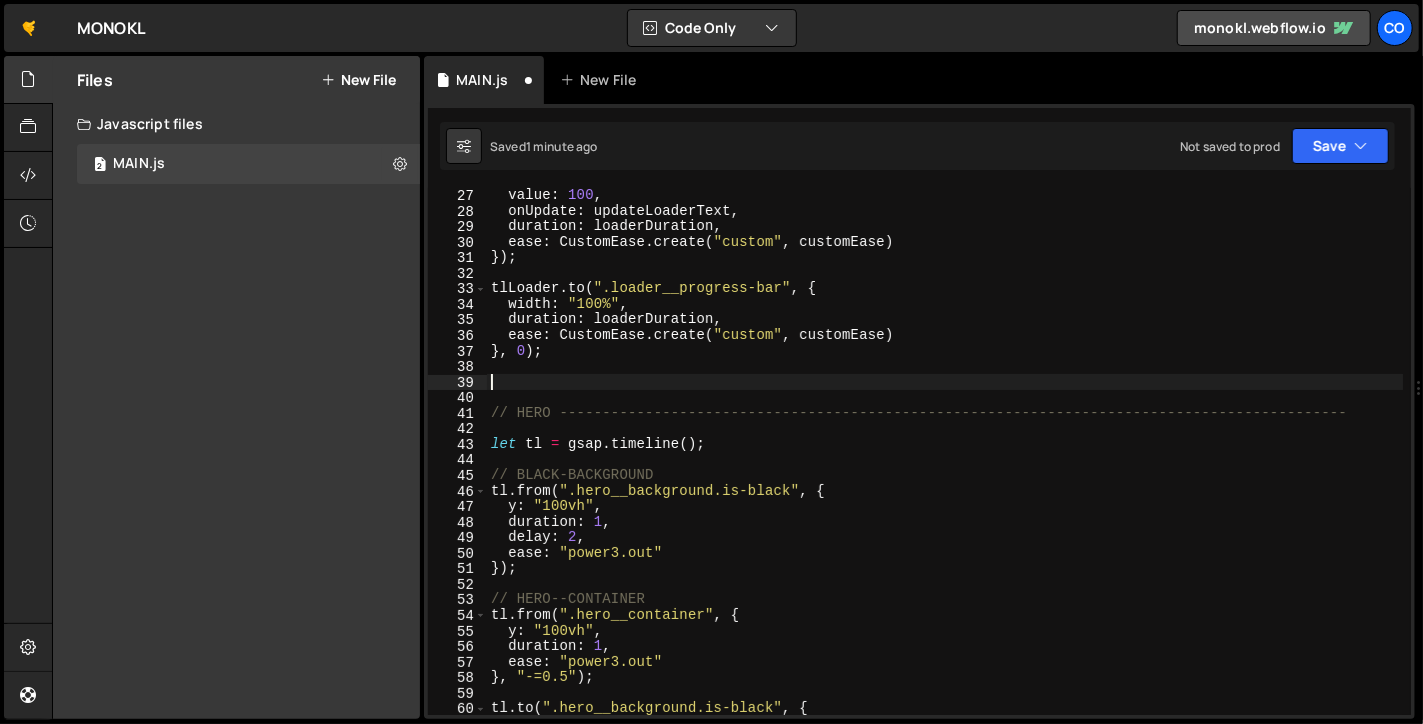 paste on "}, "-=0.5");" 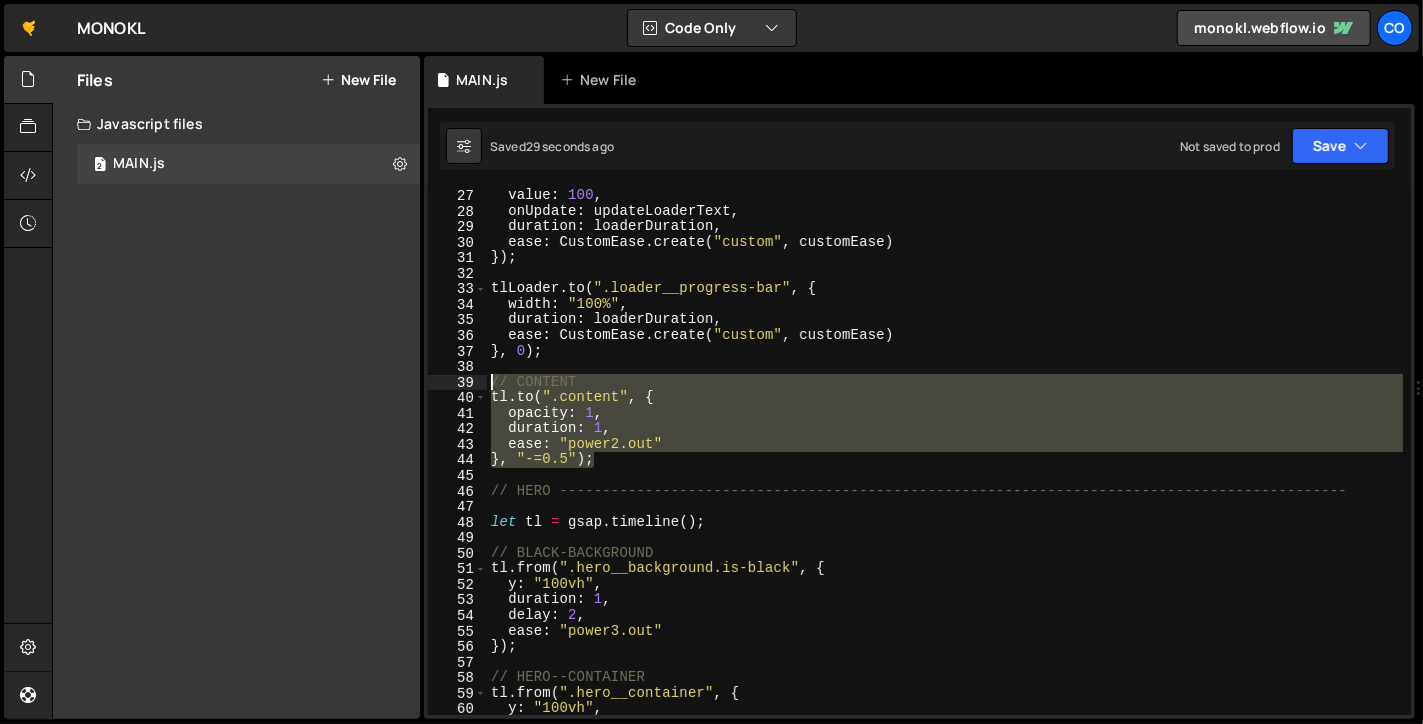 drag, startPoint x: 609, startPoint y: 463, endPoint x: 494, endPoint y: 388, distance: 137.2953 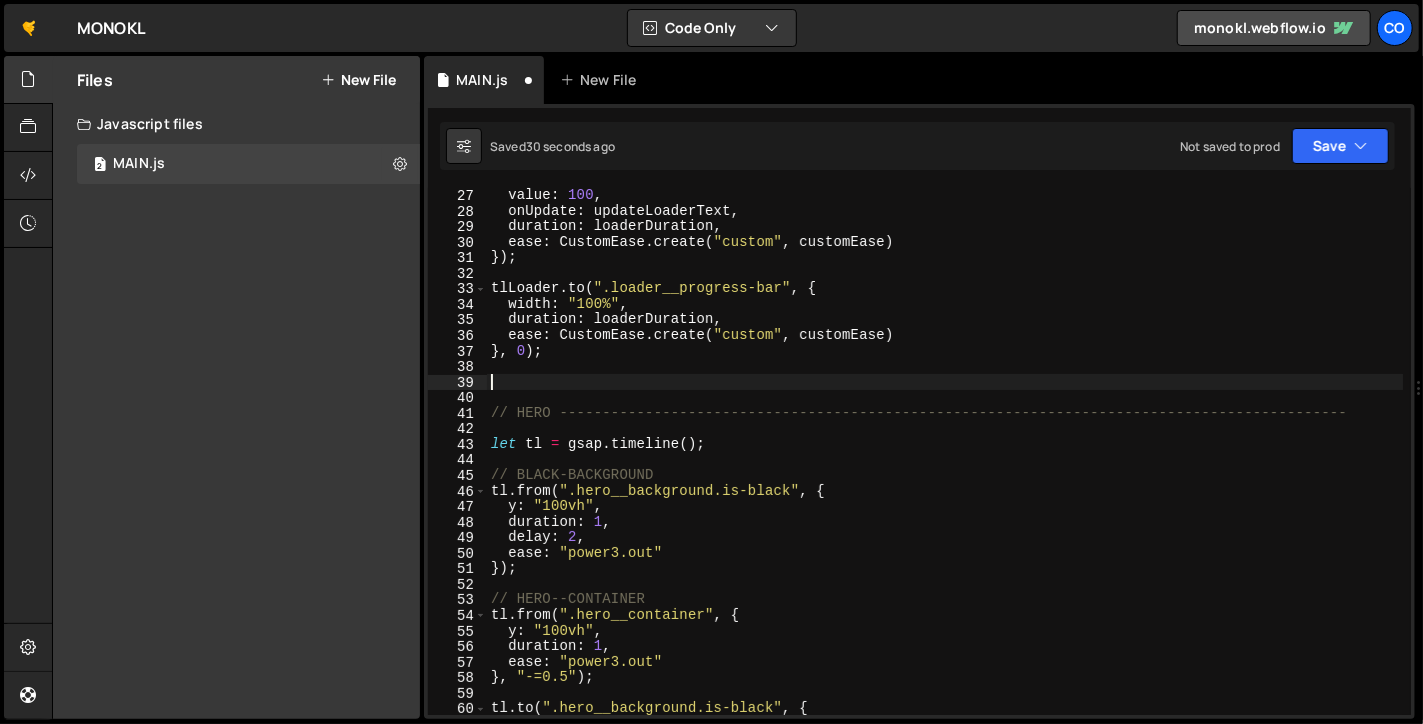 scroll, scrollTop: 540, scrollLeft: 0, axis: vertical 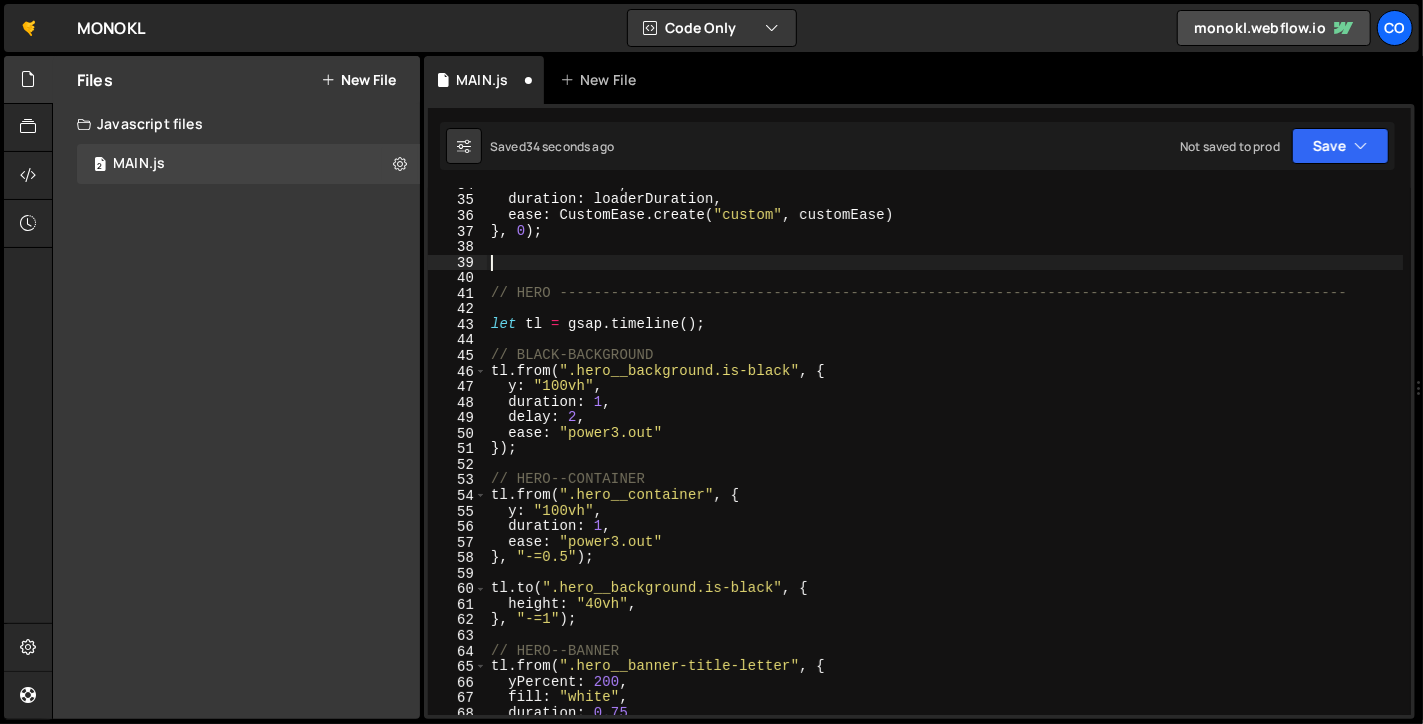 click on "width :   "100%" ,    duration :   loaderDuration ,    ease :   CustomEase . create ( "custom" ,   customEase ) } ,   0 ) ; // HERO -------------------------------------------------------------------------------------------- let   tl   =   gsap . timeline ( ) ; // BLACK-BACKGROUND tl . from ( ".hero__background.is-black" ,   {    y :   "100vh" ,    duration :   1 ,    delay :   2 ,    ease :   "power3.out" }) ; // HERO--CONTAINER tl . from ( ".hero__container" ,   {    y :   "100vh" ,    duration :   1 ,    ease :   "power3.out" } ,   "-=0.5" ) ; tl . to ( ".hero__background.is-black" ,   {    height :   "40vh" , } ,   "-=1" ) ; // HERO--BANNER tl . from ( ".hero__banner-title-letter" ,   {    yPercent :   200 ,    fill :   "white" ,    duration :   0.75 ,}" at bounding box center (945, 456) 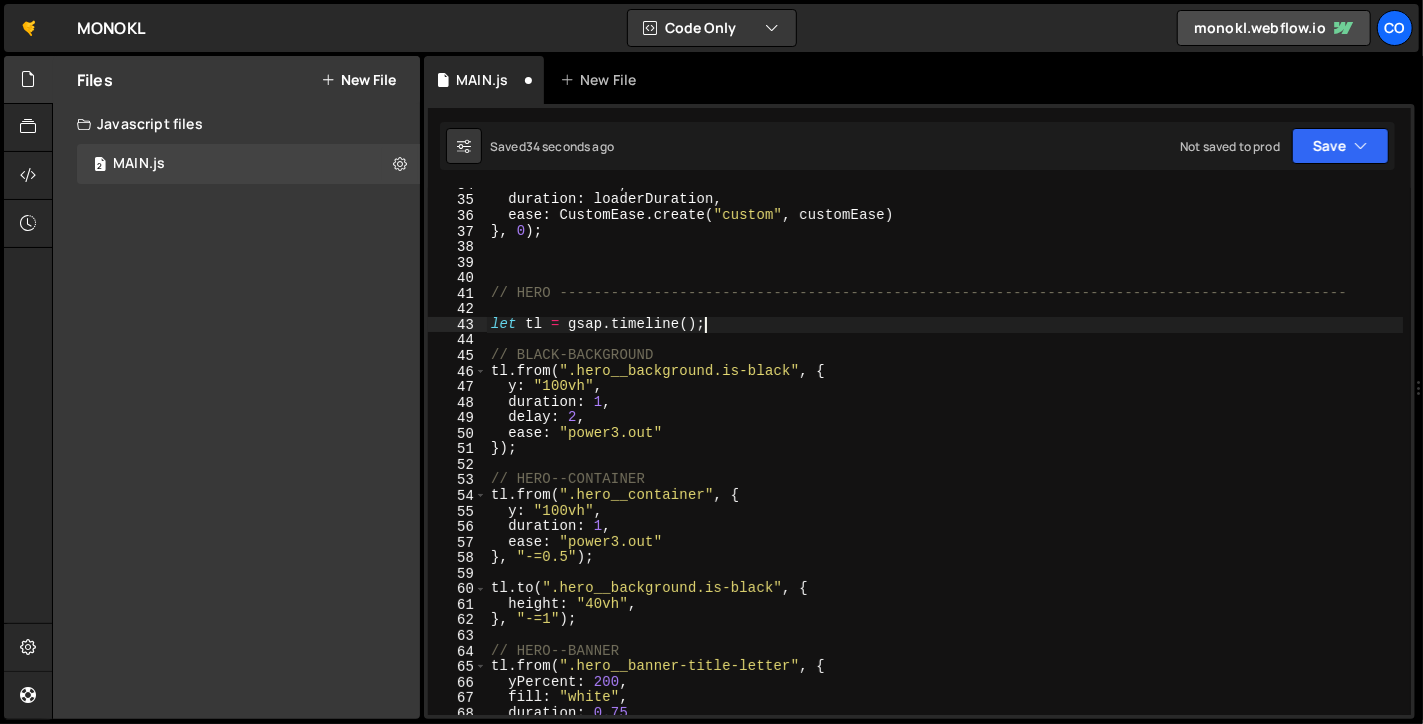 type on "let tl = gsap.timeline();" 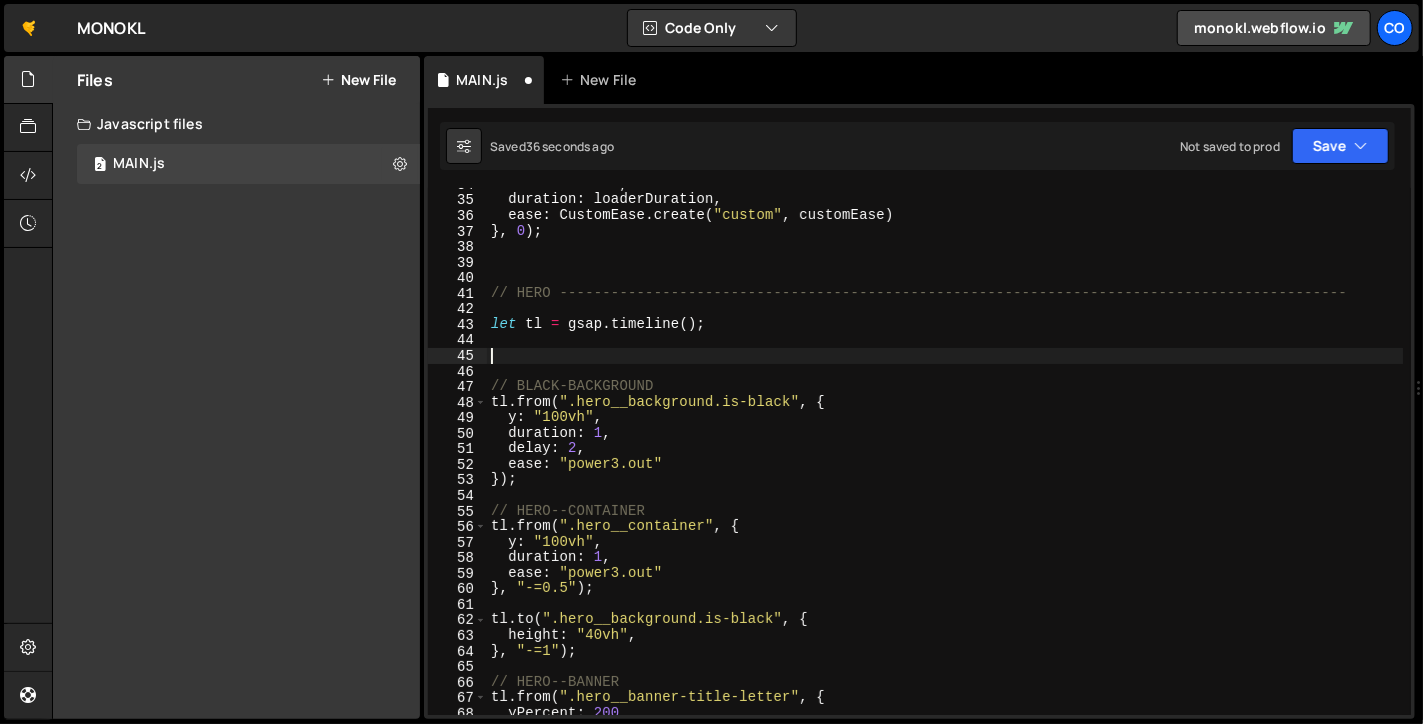 paste on "}, "-=0.5");" 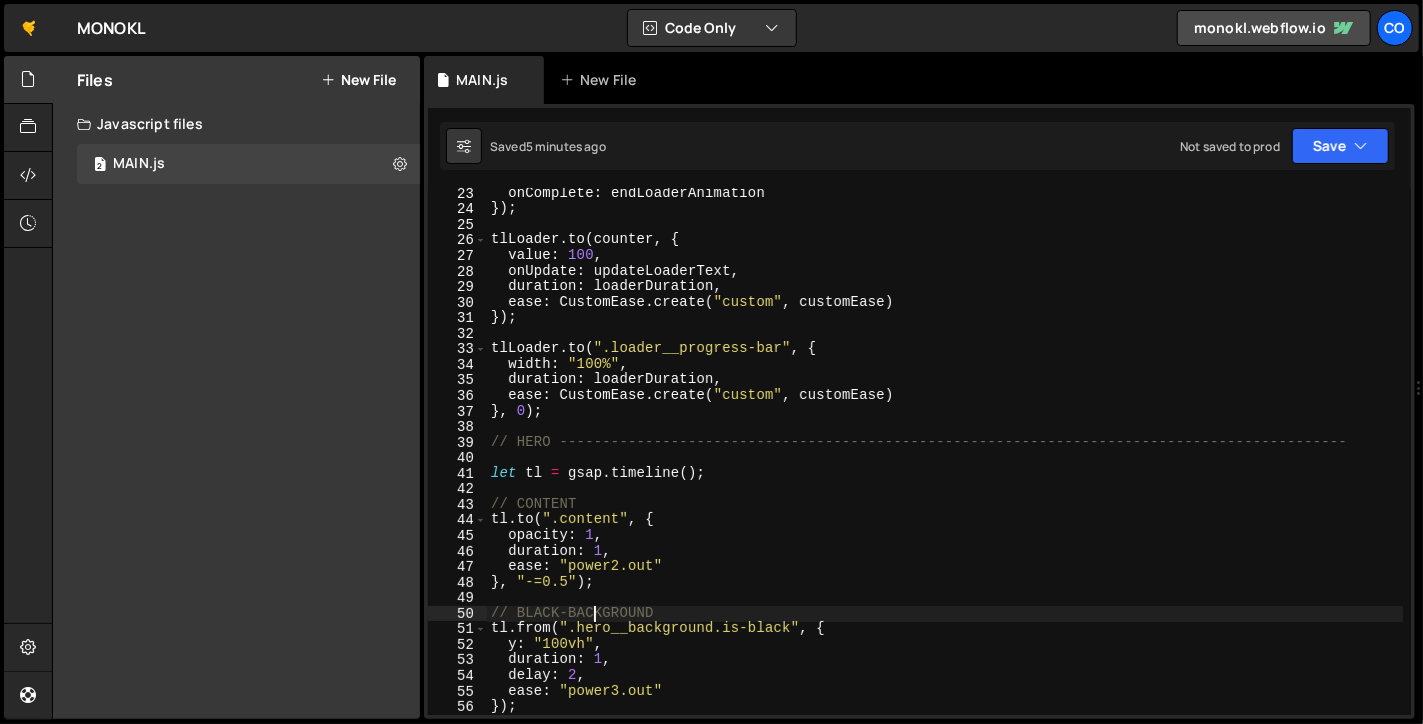 scroll, scrollTop: 480, scrollLeft: 0, axis: vertical 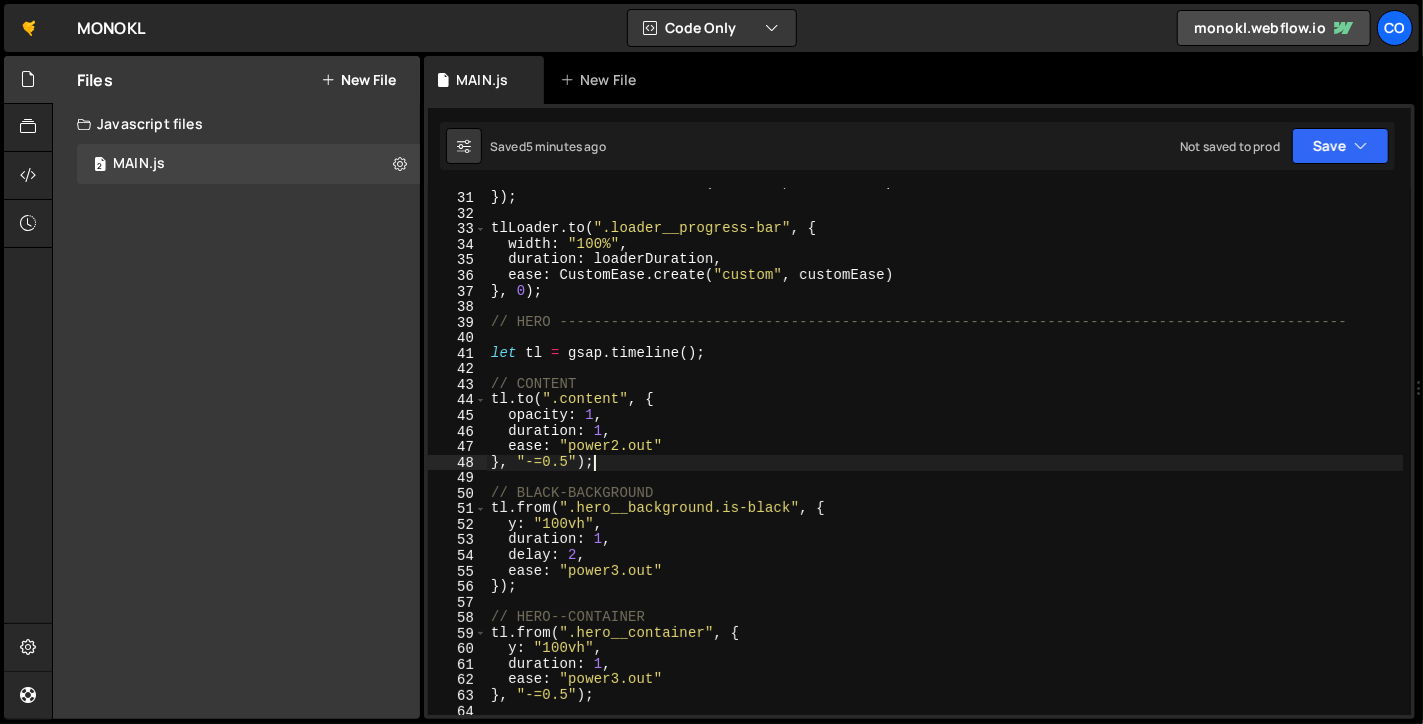 click on "ease :   CustomEase . create ( "custom" ,   customEase ) }) ; tlLoader . to ( ".loader__progress-bar" ,   {    width :   "100%" ,    duration :   loaderDuration ,    ease :   CustomEase . create ( "custom" ,   customEase ) } ,   0 ) ; // HERO -------------------------------------------------------------------------------------------- let   tl   =   gsap . timeline ( ) ; // CONTENT tl . to ( ".content" ,   {    opacity :   1 ,    duration :   1 ,    ease :   "power2.out" } ,   "-=0.5" ) ; // BLACK-BACKGROUND tl . from ( ".hero__background.is-black" ,   {    y :   "100vh" ,    duration :   1 ,    delay :   2 ,    ease :   "power3.out" }) ; // HERO--CONTAINER tl . from ( ".hero__container" ,   {    y :   "100vh" ,    duration :   1 ,    ease :   "power3.out" } ,   "-=0.5" ) ;" at bounding box center (945, 454) 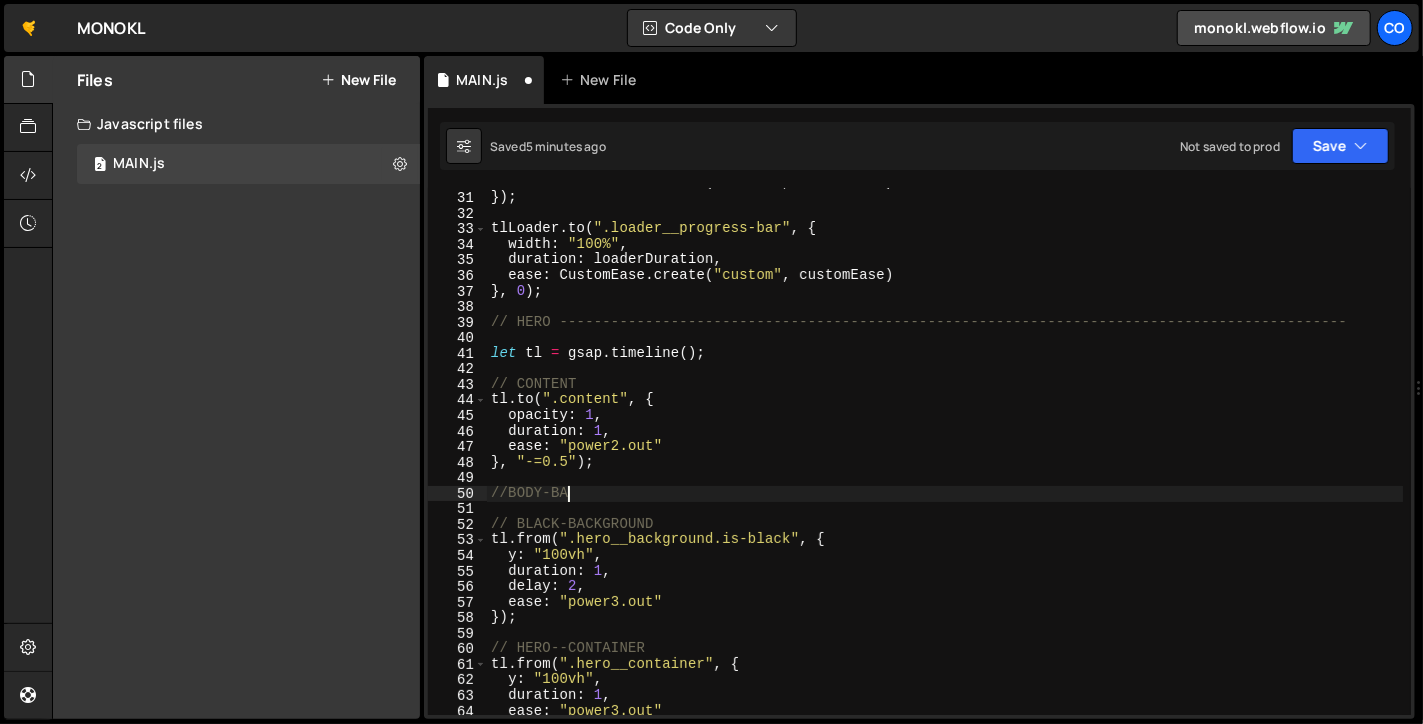 scroll, scrollTop: 0, scrollLeft: 5, axis: horizontal 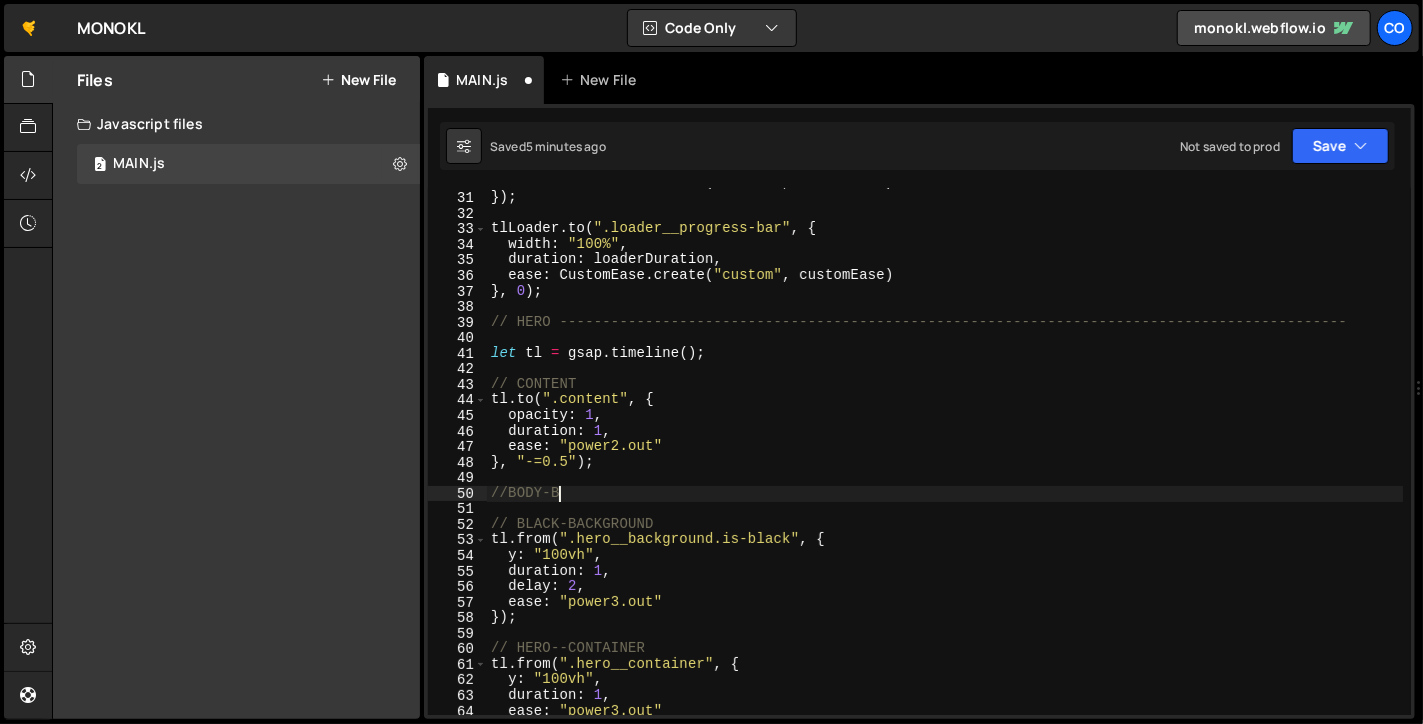 type on "//BODY-BG" 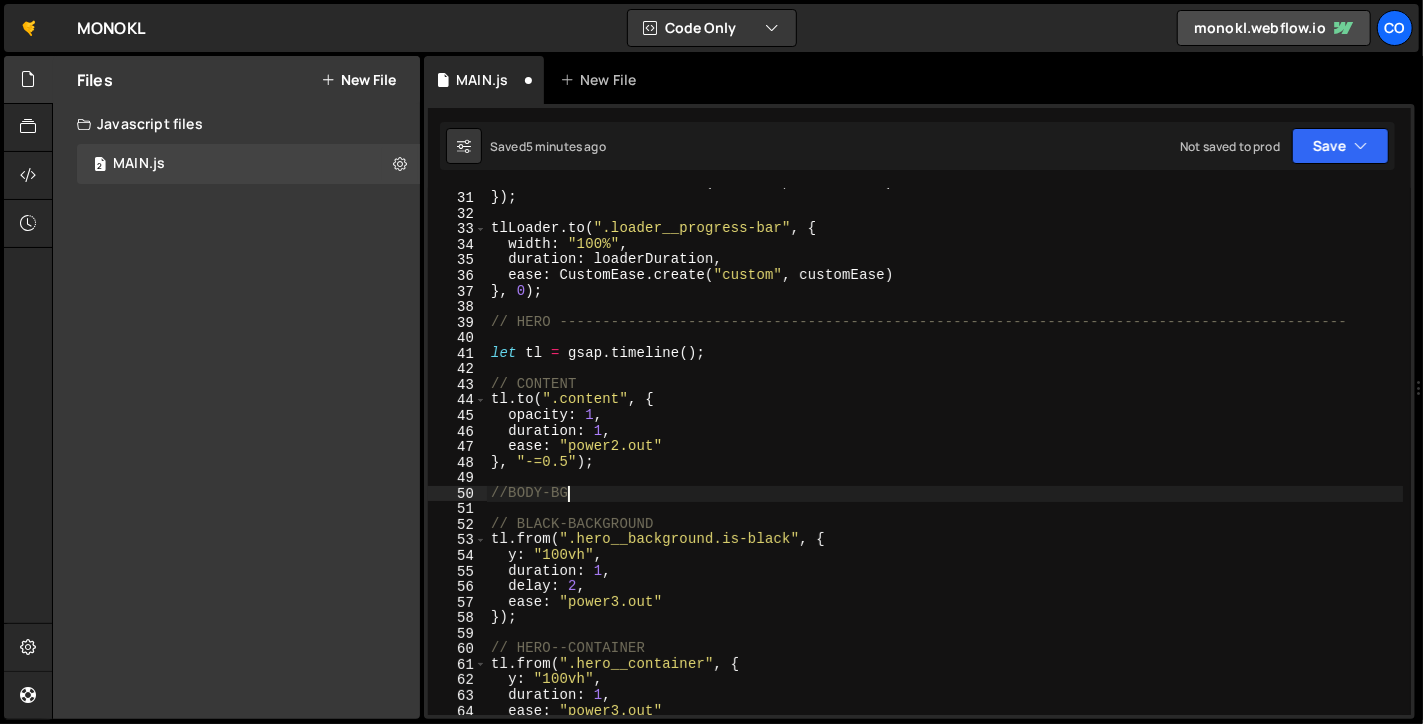 scroll, scrollTop: 0, scrollLeft: 0, axis: both 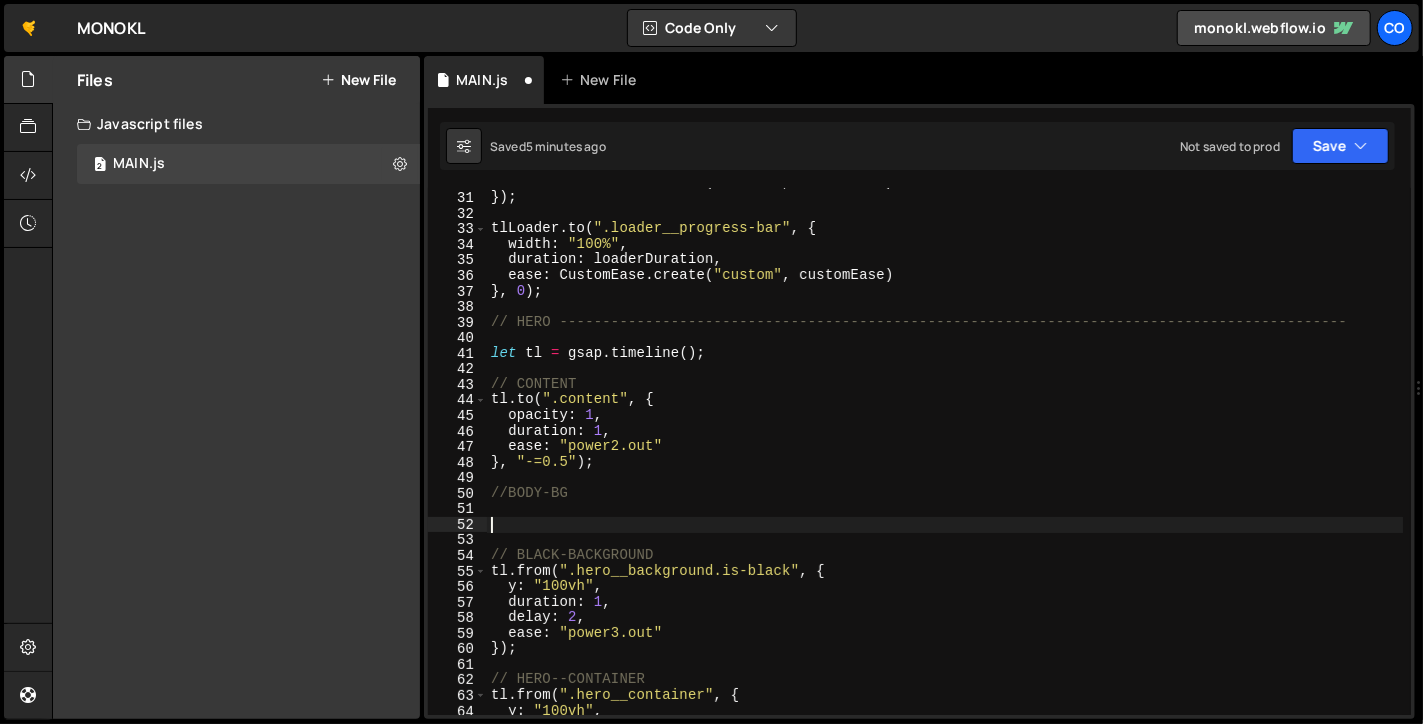 paste on "}, "+=1"); // <--- opóźnienie 1 sekundy po poprzednim kroku" 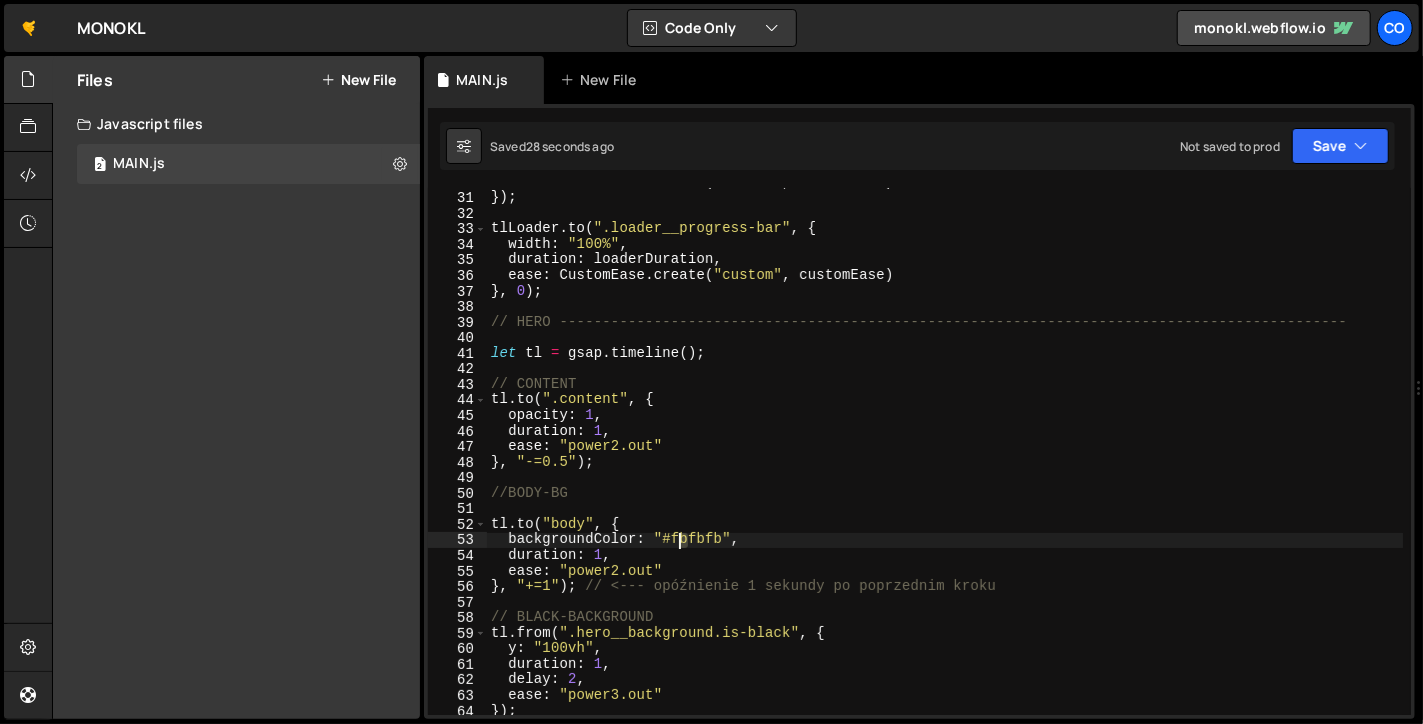 click on "ease :   CustomEase . create ( "custom" ,   customEase ) }) ; tlLoader . to ( ".loader__progress-bar" ,   {    width :   "100%" ,    duration :   loaderDuration ,    ease :   CustomEase . create ( "custom" ,   customEase ) } ,   0 ) ; // HERO -------------------------------------------------------------------------------------------- let   tl   =   gsap . timeline ( ) ; // CONTENT tl . to ( ".content" ,   {    opacity :   1 ,    duration :   1 ,    ease :   "power2.out" } ,   "-=0.5" ) ; //BODY-BG tl . to ( "body" ,   {    backgroundColor :   "#fbfbfb" ,    duration :   1 ,    ease :   "power2.out" } ,   "+=1" ) ;   // <--- opóźnienie 1 sekundy po poprzednim kroku // BLACK-BACKGROUND tl . from ( ".hero__background.is-black" ,   {    y :   "100vh" ,    duration :   1 ,    delay :   2 ,    ease :   "power3.out" }) ;" at bounding box center [945, 454] 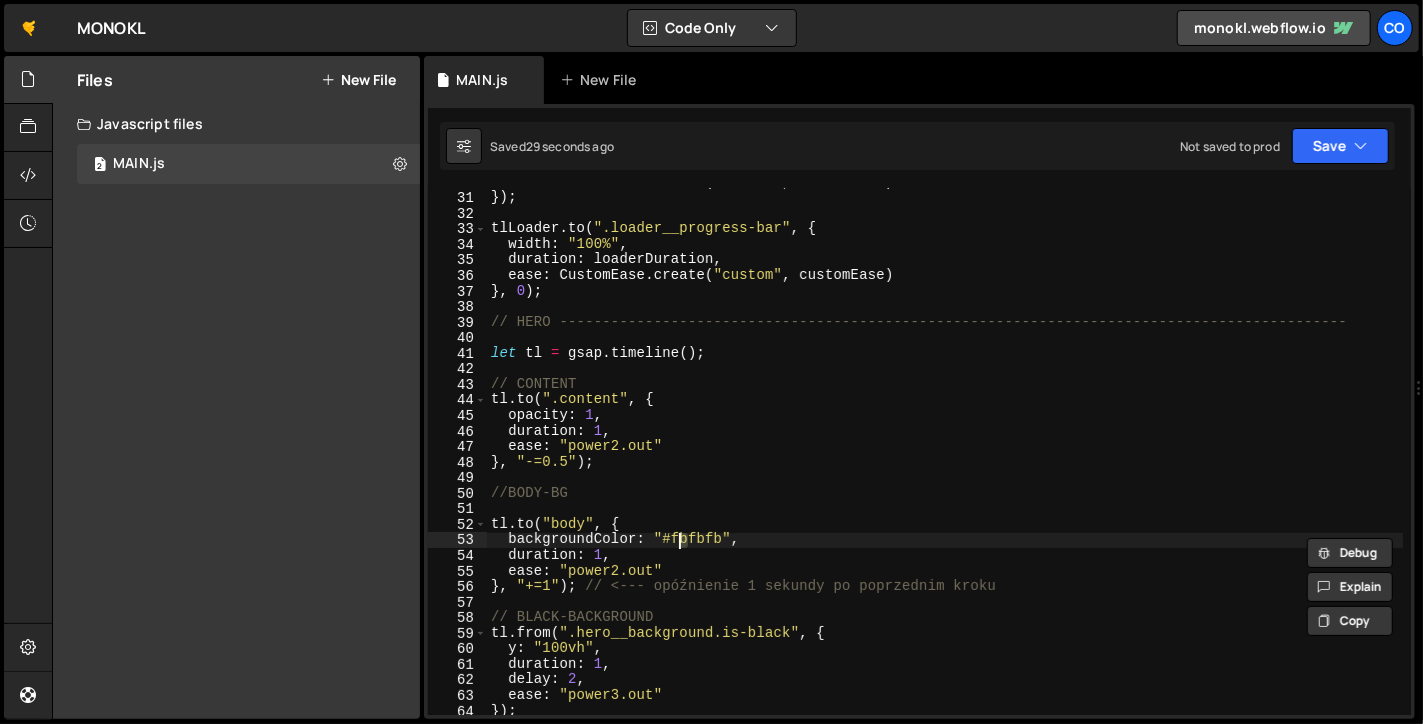 scroll, scrollTop: 0, scrollLeft: 13, axis: horizontal 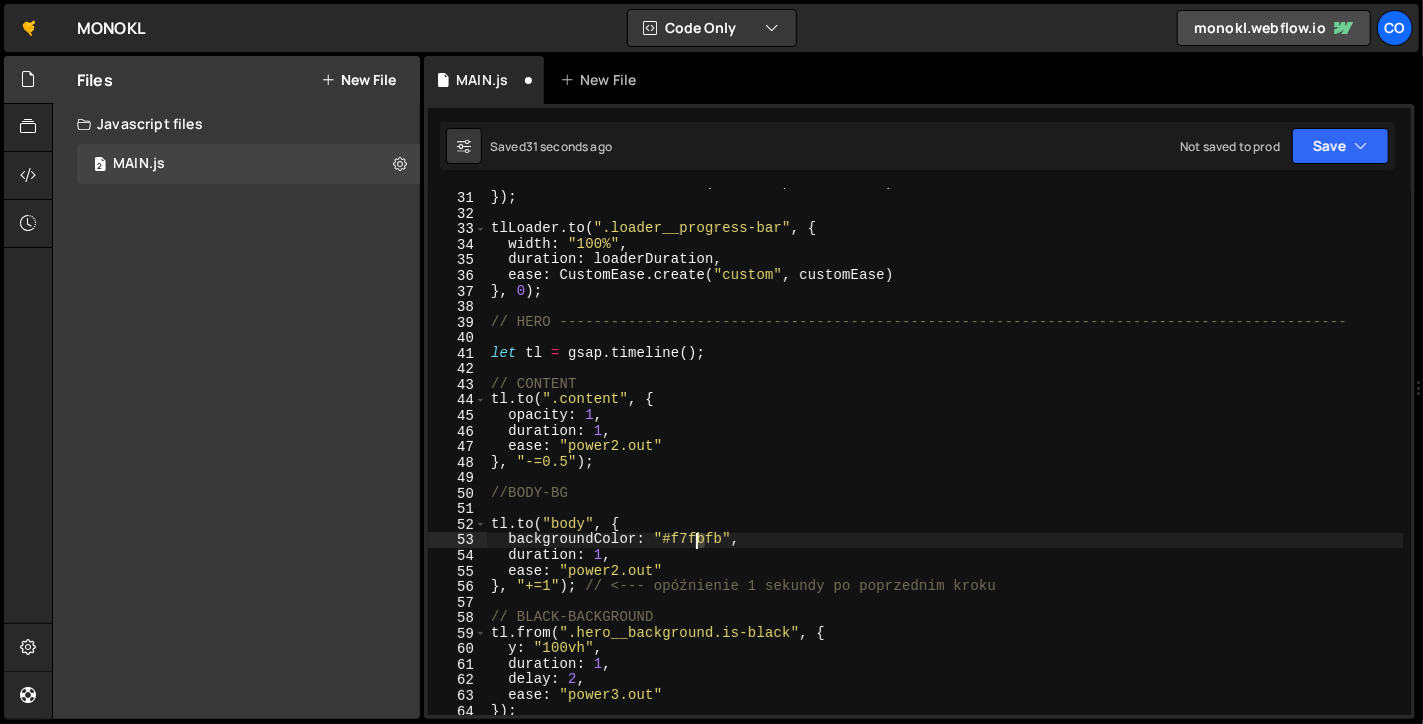 click on "ease :   CustomEase . create ( "custom" ,   customEase ) }) ; tlLoader . to ( ".loader__progress-bar" ,   {    width :   "100%" ,    duration :   loaderDuration ,    ease :   CustomEase . create ( "custom" ,   customEase ) } ,   0 ) ; // HERO -------------------------------------------------------------------------------------------- let   tl   =   gsap . timeline ( ) ; // CONTENT tl . to ( ".content" ,   {    opacity :   1 ,    duration :   1 ,    ease :   "power2.out" } ,   "-=0.5" ) ; //BODY-BG tl . to ( "body" ,   {    backgroundColor :   "#f7fbfb" ,    duration :   1 ,    ease :   "power2.out" } ,   "+=1" ) ;   // <--- opóźnienie 1 sekundy po poprzednim kroku // BLACK-BACKGROUND tl . from ( ".hero__background.is-black" ,   {    y :   "100vh" ,    duration :   1 ,    delay :   2 ,    ease :   "power3.out" }) ;" at bounding box center [945, 454] 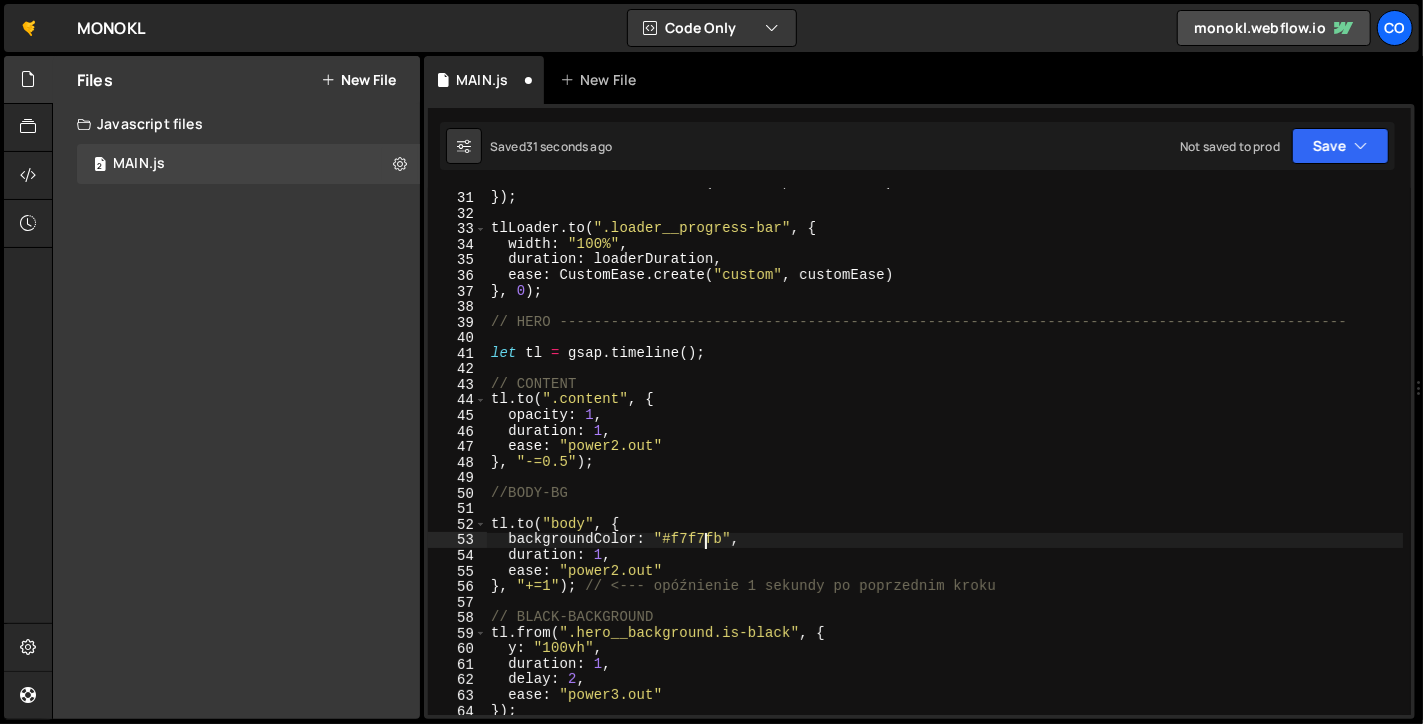 scroll, scrollTop: 0, scrollLeft: 14, axis: horizontal 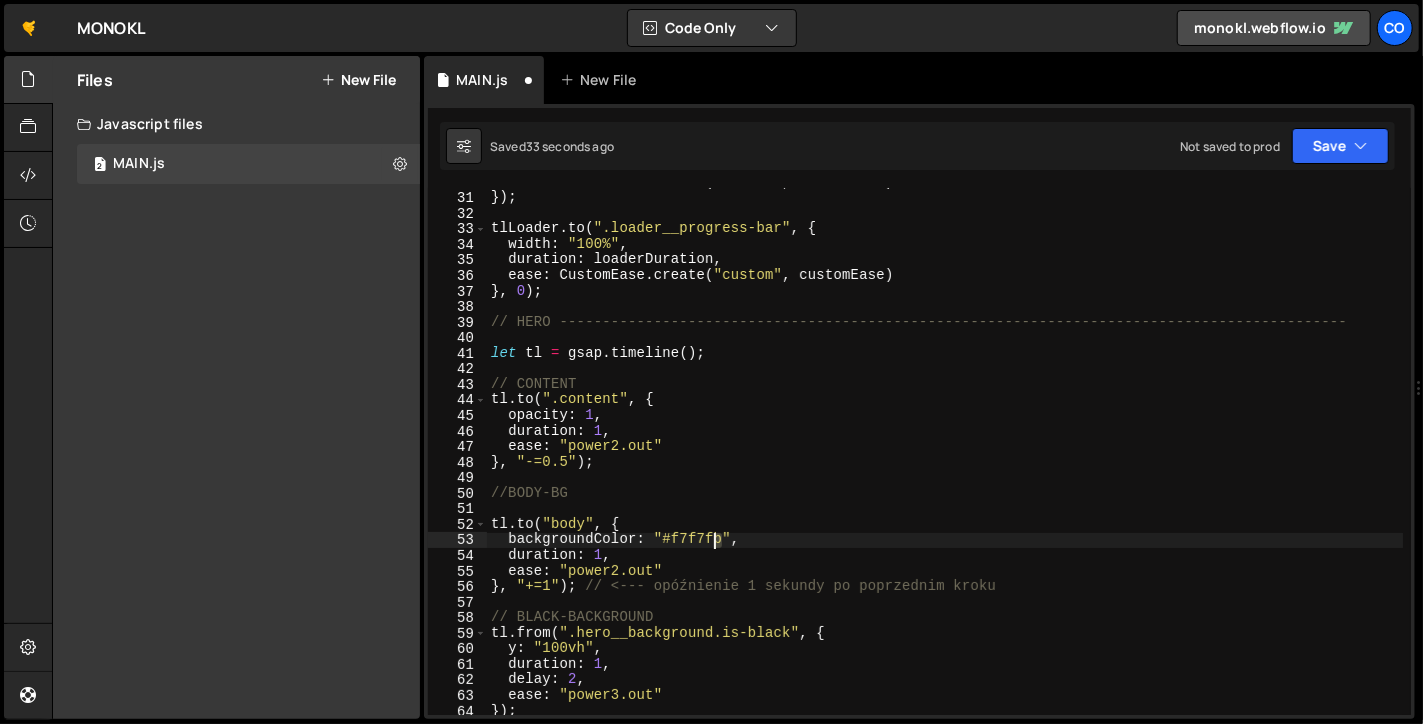 click on "ease :   CustomEase . create ( "custom" ,   customEase ) }) ; tlLoader . to ( ".loader__progress-bar" ,   {    width :   "100%" ,    duration :   loaderDuration ,    ease :   CustomEase . create ( "custom" ,   customEase ) } ,   0 ) ; // HERO -------------------------------------------------------------------------------------------- let   tl   =   gsap . timeline ( ) ; // CONTENT tl . to ( ".content" ,   {    opacity :   1 ,    duration :   1 ,    ease :   "power2.out" } ,   "-=0.5" ) ; //BODY-BG tl . to ( "body" ,   {    backgroundColor :   "#f7f7fb" ,    duration :   1 ,    ease :   "power2.out" } ,   "+=1" ) ;   // <--- opóźnienie 1 sekundy po poprzednim kroku // BLACK-BACKGROUND tl . from ( ".hero__background.is-black" ,   {    y :   "100vh" ,    duration :   1 ,    delay :   2 ,    ease :   "power3.out" }) ;" at bounding box center [945, 454] 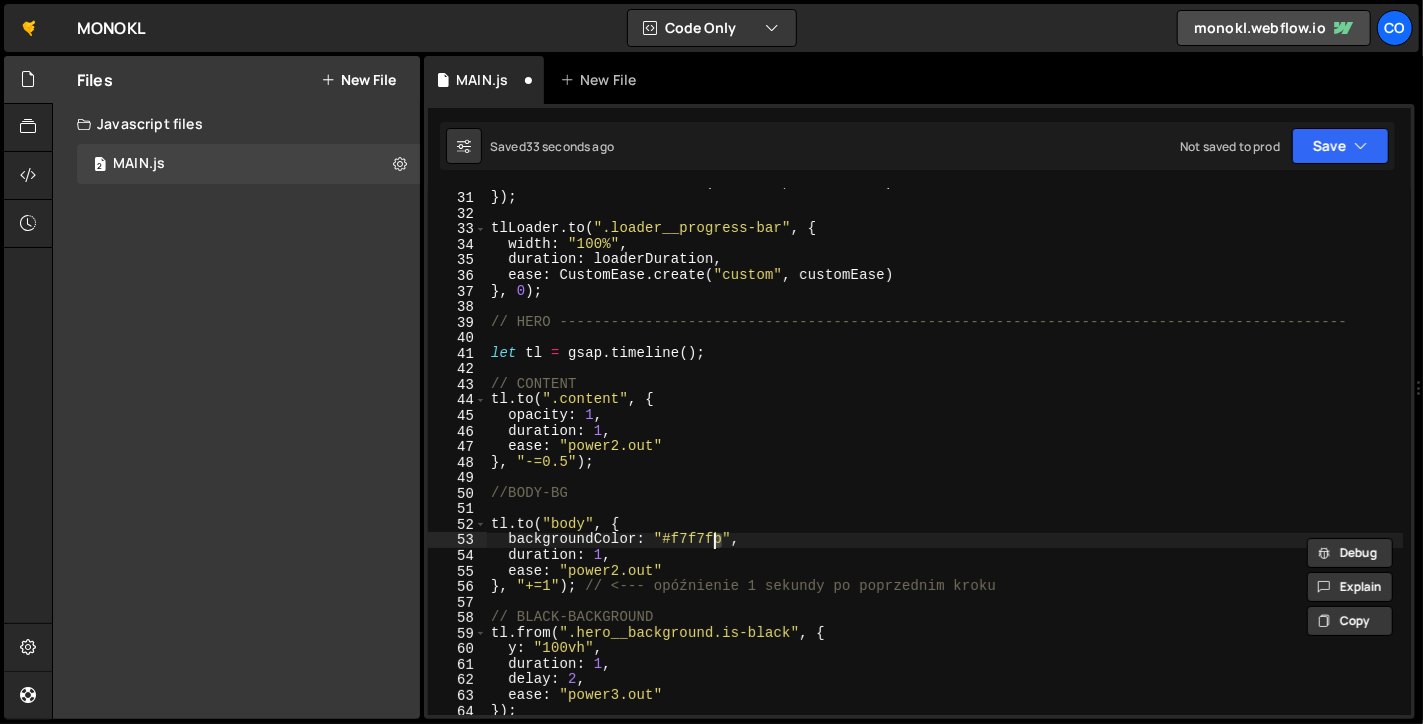 scroll, scrollTop: 0, scrollLeft: 15, axis: horizontal 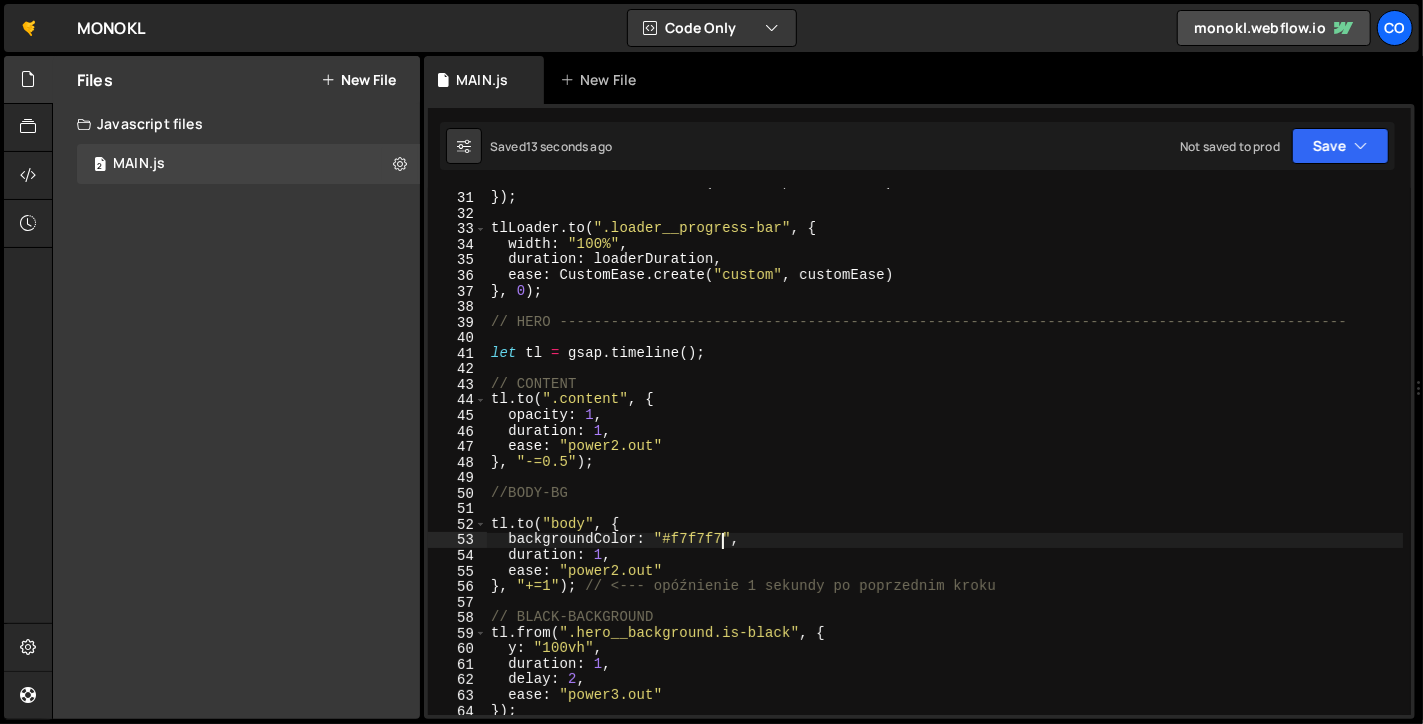 click on "ease :   CustomEase . create ( "custom" ,   customEase ) }) ; tlLoader . to ( ".loader__progress-bar" ,   {    width :   "100%" ,    duration :   loaderDuration ,    ease :   CustomEase . create ( "custom" ,   customEase ) } ,   0 ) ; // HERO -------------------------------------------------------------------------------------------- let   tl   =   gsap . timeline ( ) ; // CONTENT tl . to ( ".content" ,   {    opacity :   1 ,    duration :   1 ,    ease :   "power2.out" } ,   "-=0.5" ) ; //BODY-BG tl . to ( "body" ,   {    backgroundColor :   "#f7f7f7" ,    duration :   1 ,    ease :   "power2.out" } ,   "+=1" ) ;   // <--- opóźnienie 1 sekundy po poprzednim kroku // BLACK-BACKGROUND tl . from ( ".hero__background.is-black" ,   {    y :   "100vh" ,    duration :   1 ,    delay :   2 ,    ease :   "power3.out" }) ;" at bounding box center (945, 454) 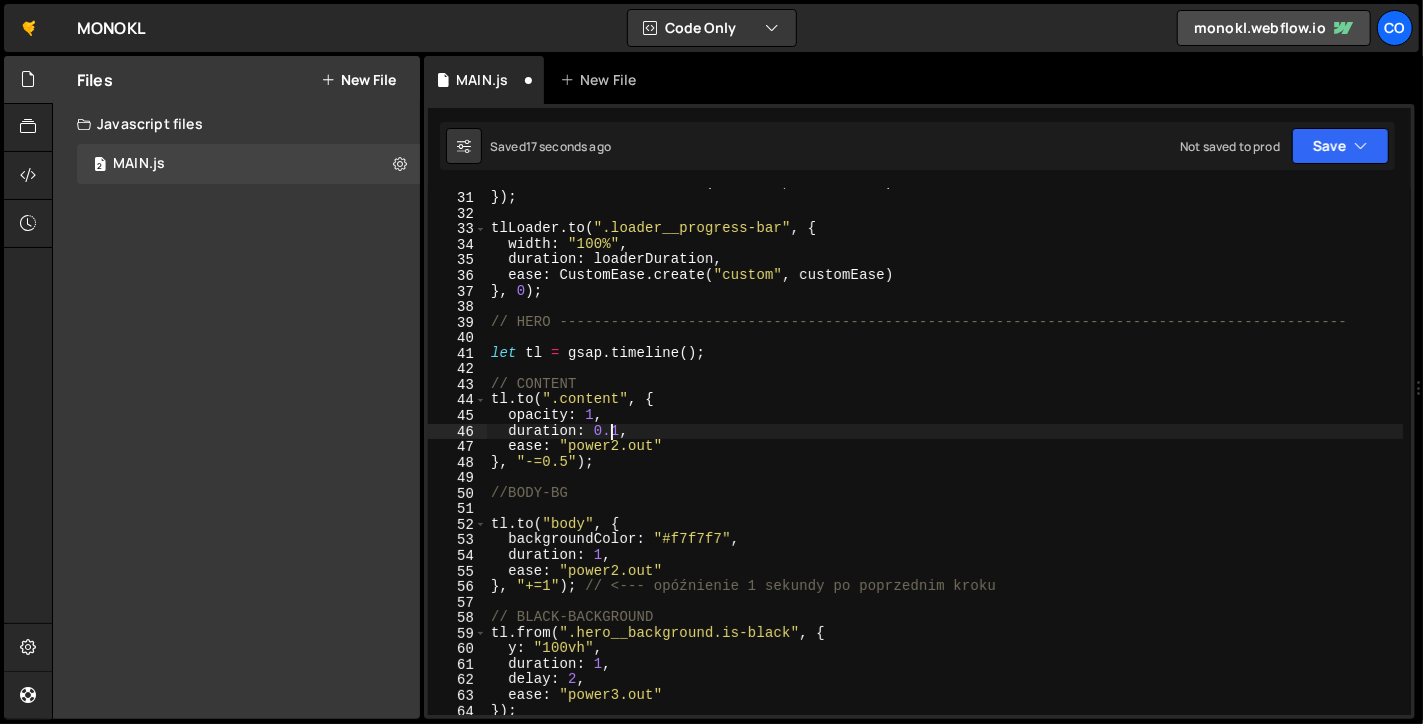 scroll, scrollTop: 0, scrollLeft: 8, axis: horizontal 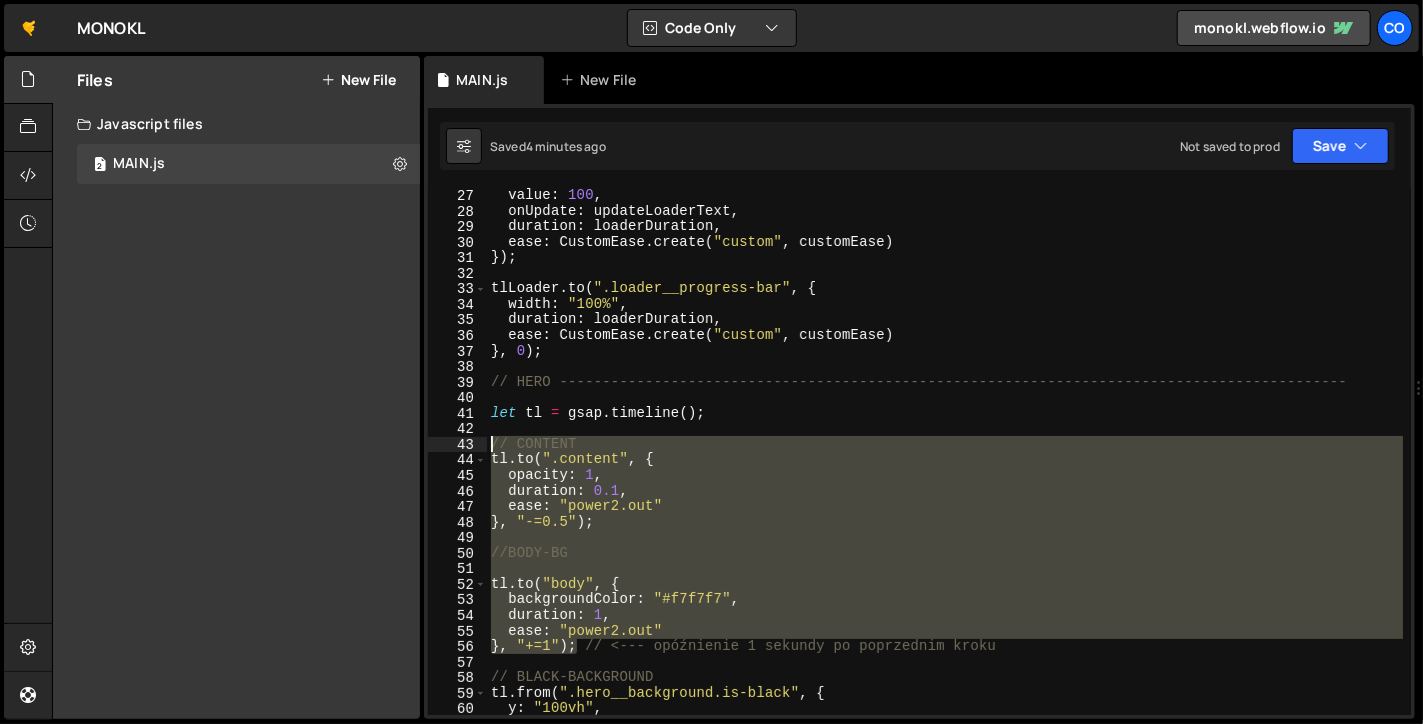 drag, startPoint x: 577, startPoint y: 647, endPoint x: 489, endPoint y: 451, distance: 214.84879 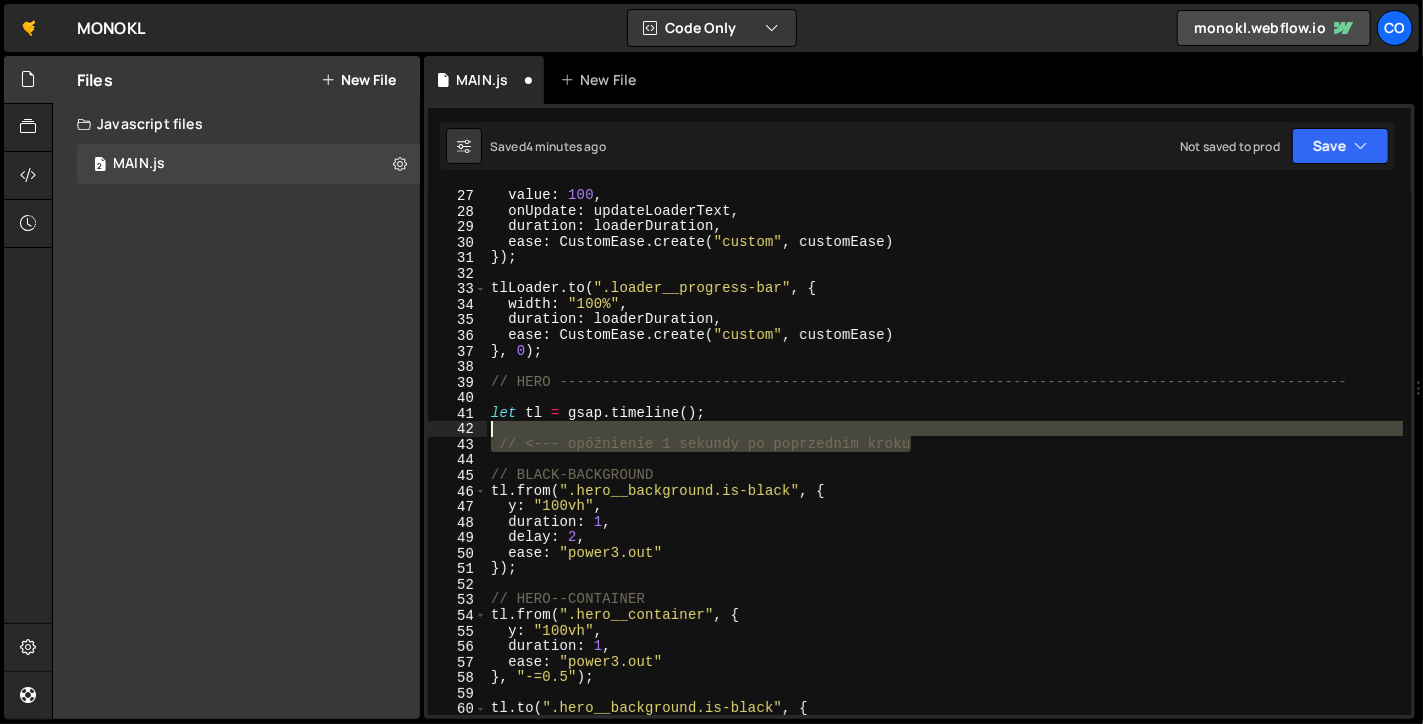 drag, startPoint x: 938, startPoint y: 439, endPoint x: 938, endPoint y: 422, distance: 17 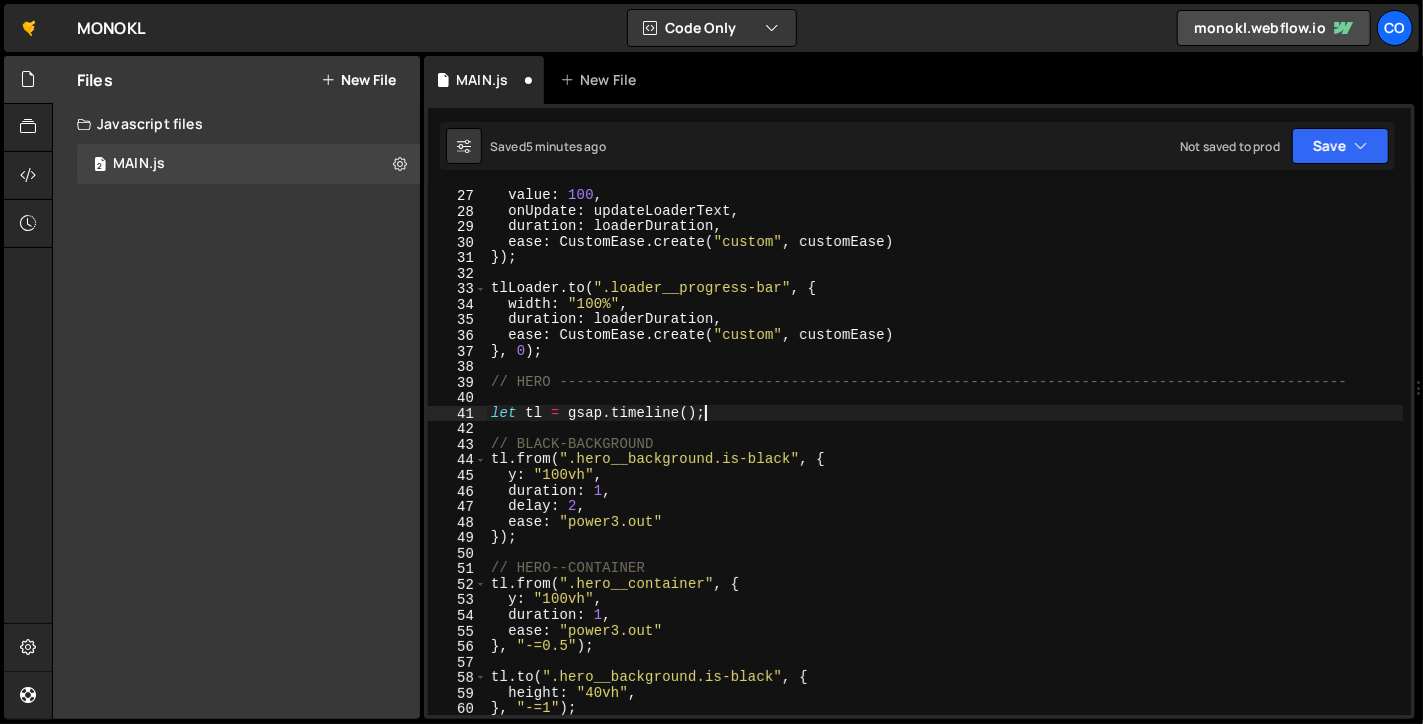 click on "tlLoader . to ( counter ,   {    value :   100 ,    onUpdate :   updateLoaderText ,    duration :   loaderDuration ,    ease :   CustomEase . create ( "custom" ,   customEase ) }) ; tlLoader . to ( ".loader__progress-bar" ,   {    width :   "100%" ,    duration :   loaderDuration ,    ease :   CustomEase . create ( "custom" ,   customEase ) } ,   0 ) ; // HERO -------------------------------------------------------------------------------------------- let   tl   =   gsap . timeline ( ) ; // BLACK-BACKGROUND tl . from ( ".hero__background.is-black" ,   {    y :   "100vh" ,    duration :   1 ,    delay :   2 ,    ease :   "power3.out" }) ; // HERO--CONTAINER tl . from ( ".hero__container" ,   {    y :   "100vh" ,    duration :   1 ,    ease :   "power3.out" } ,   "-=0.5" ) ; tl . to ( ".hero__background.is-black" ,   {    height :   "40vh" , } ,   "-=1" ) ;" at bounding box center [945, 451] 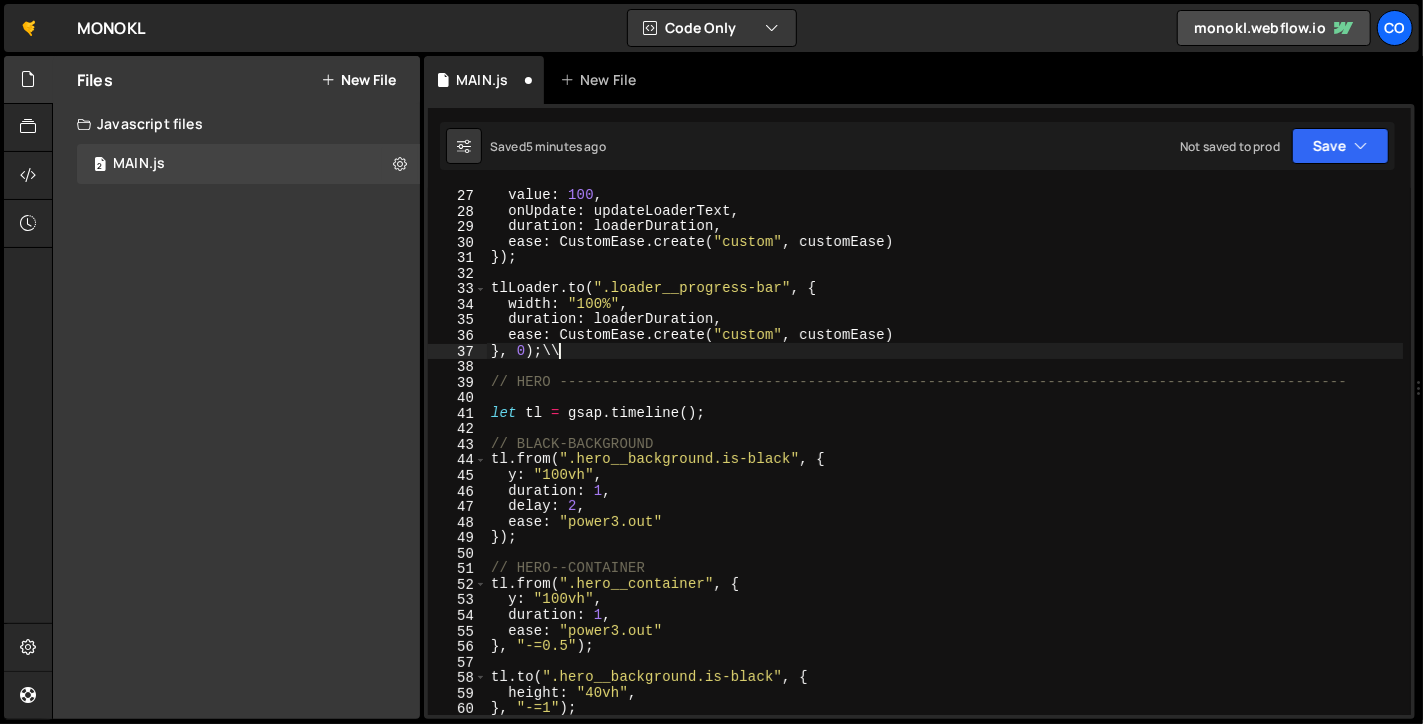 scroll, scrollTop: 0, scrollLeft: 3, axis: horizontal 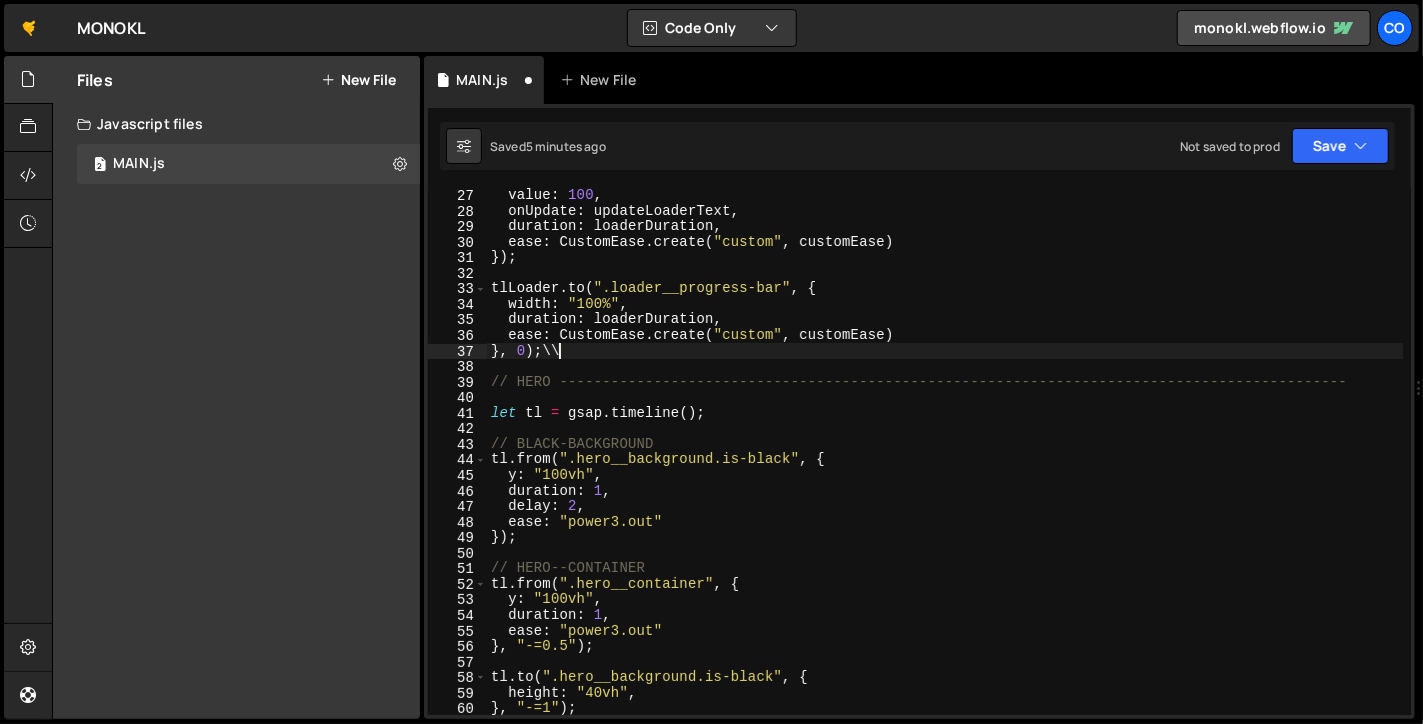 type on "}, 0);" 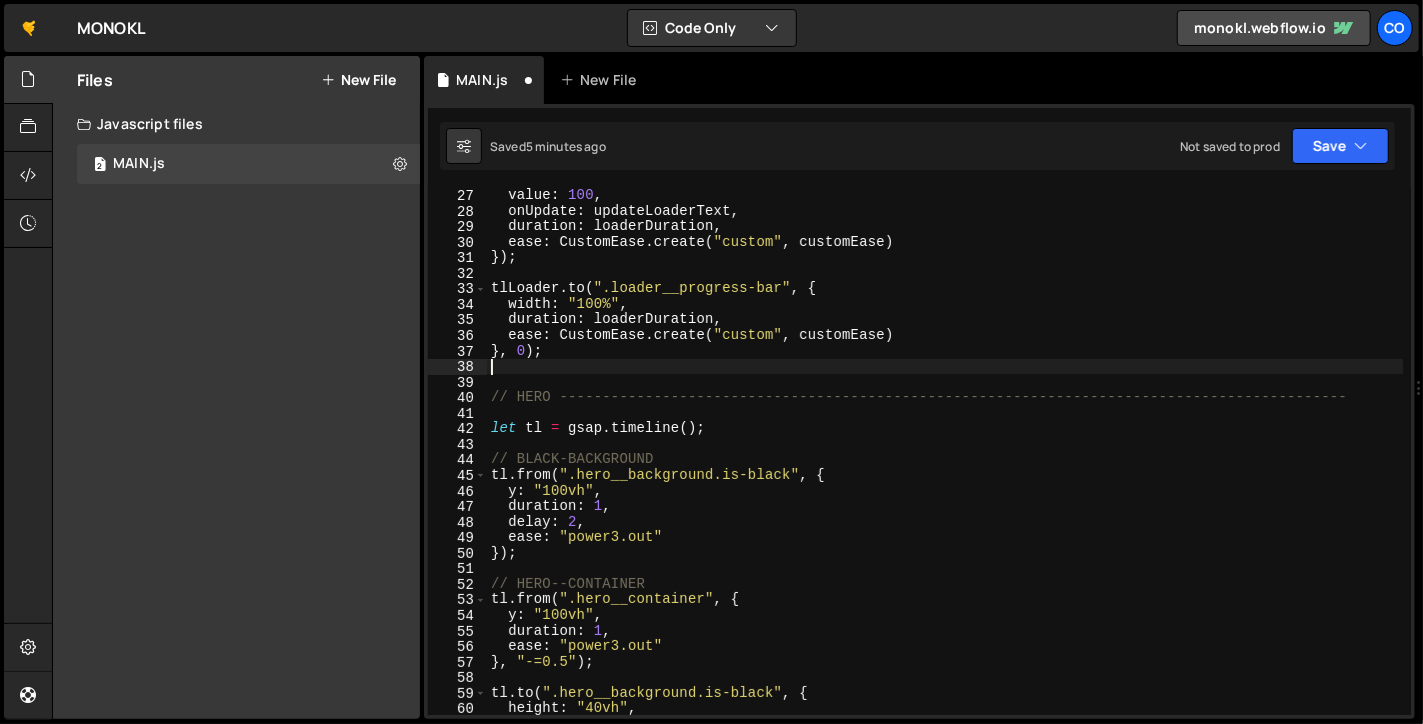 scroll, scrollTop: 0, scrollLeft: 0, axis: both 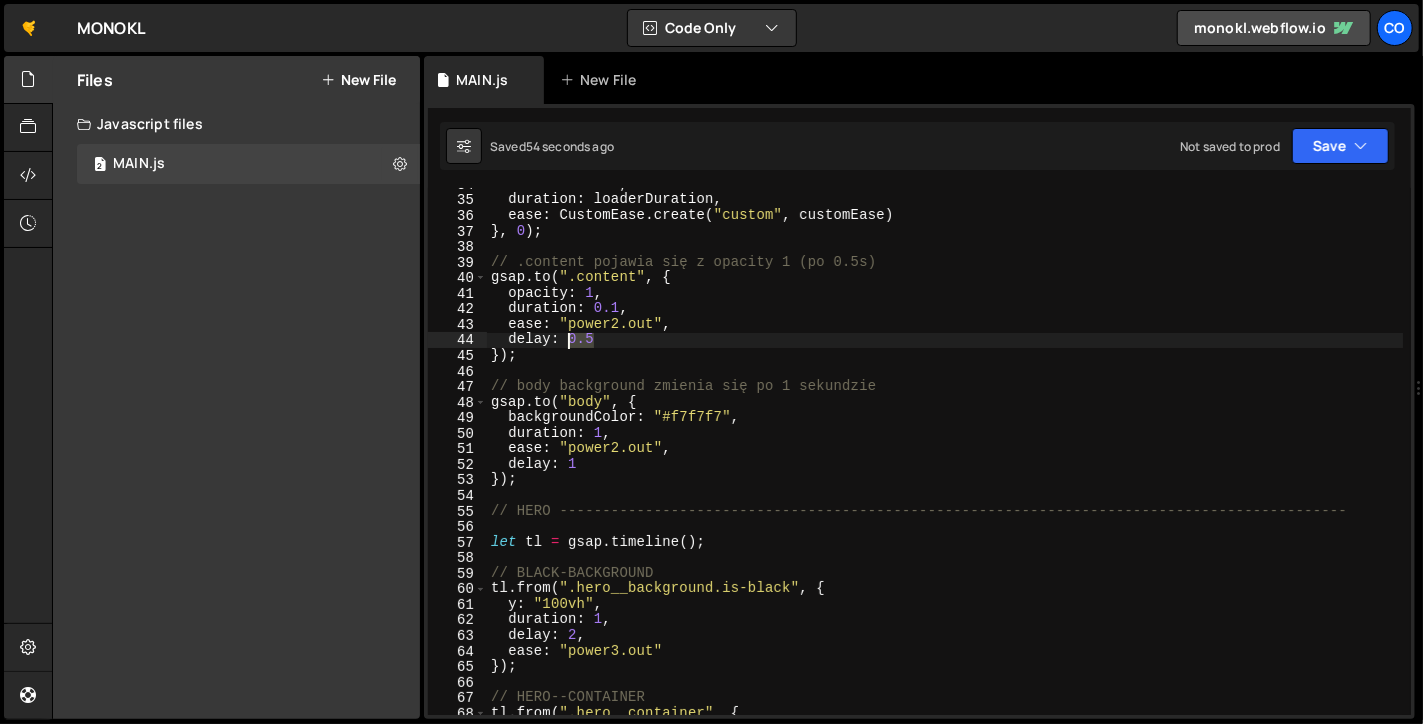 drag, startPoint x: 593, startPoint y: 340, endPoint x: 571, endPoint y: 336, distance: 22.36068 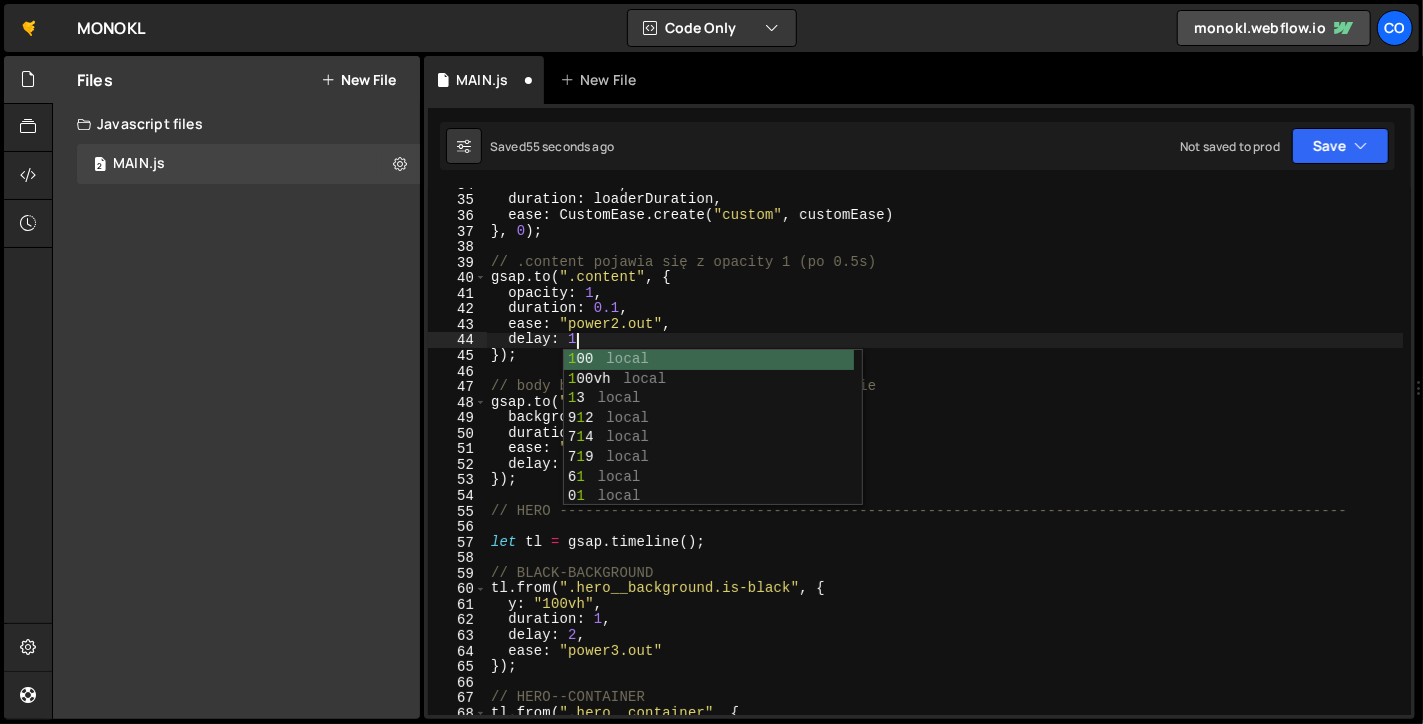 scroll, scrollTop: 0, scrollLeft: 5, axis: horizontal 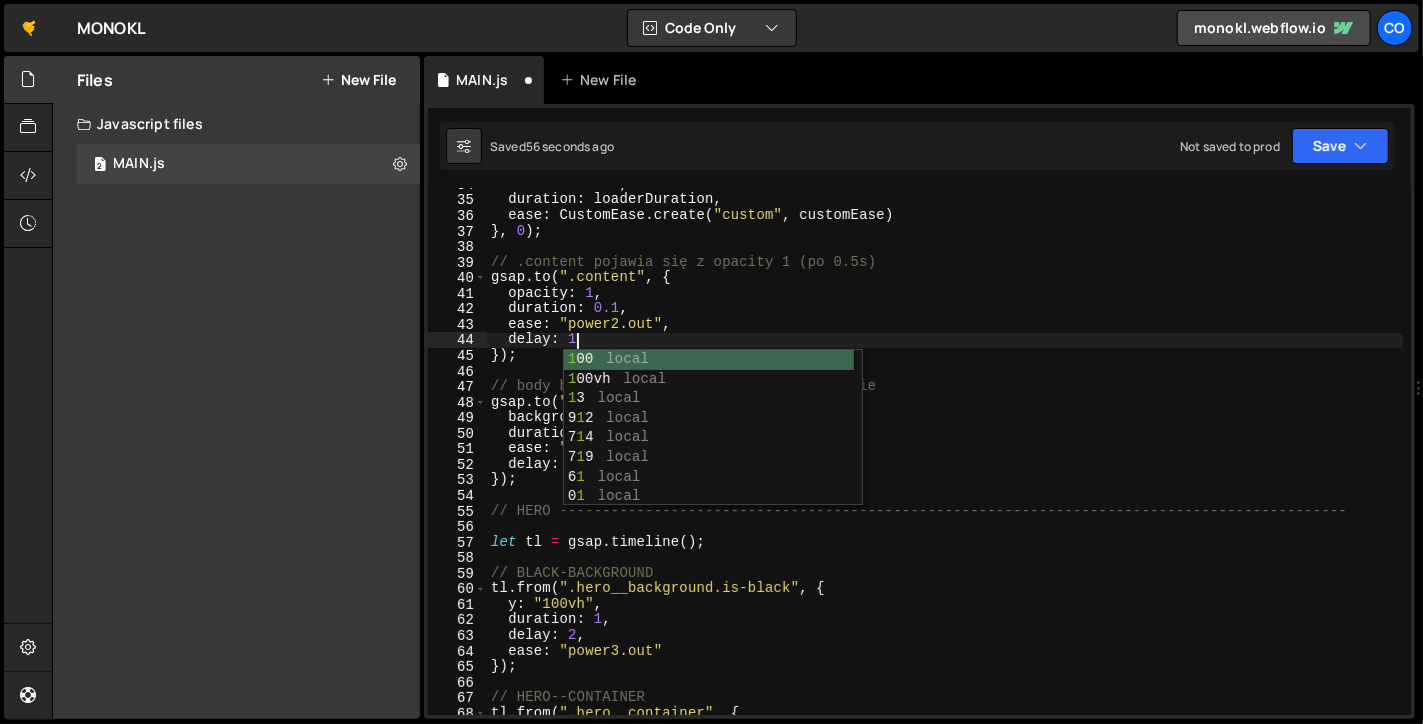 click on "width :   "100%" ,    duration :   loaderDuration ,    ease :   CustomEase . create ( "custom" ,   customEase ) } ,   0 ) ; // .content pojawia się z opacity 1 (po 0.5s) gsap . to ( ".content" ,   {    opacity :   1 ,    duration :   0.1 ,    ease :   "power2.out" ,    delay :   1 }) ; // body background zmienia się po 1 sekundzie gsap . to ( "body" ,   {    backgroundColor :   "#f7f7f7" ,    duration :   1 ,    ease :   "power2.out" ,    delay :   1 }) ; // HERO -------------------------------------------------------------------------------------------- let   tl   =   gsap . timeline ( ) ; // BLACK-BACKGROUND tl . from ( ".hero__background.is-black" ,   {    y :   "100vh" ,    duration :   1 ,    delay :   2 ,    ease :   "power3.out" }) ; // HERO--CONTAINER tl . from ( ".hero__container" ,   {" at bounding box center (945, 456) 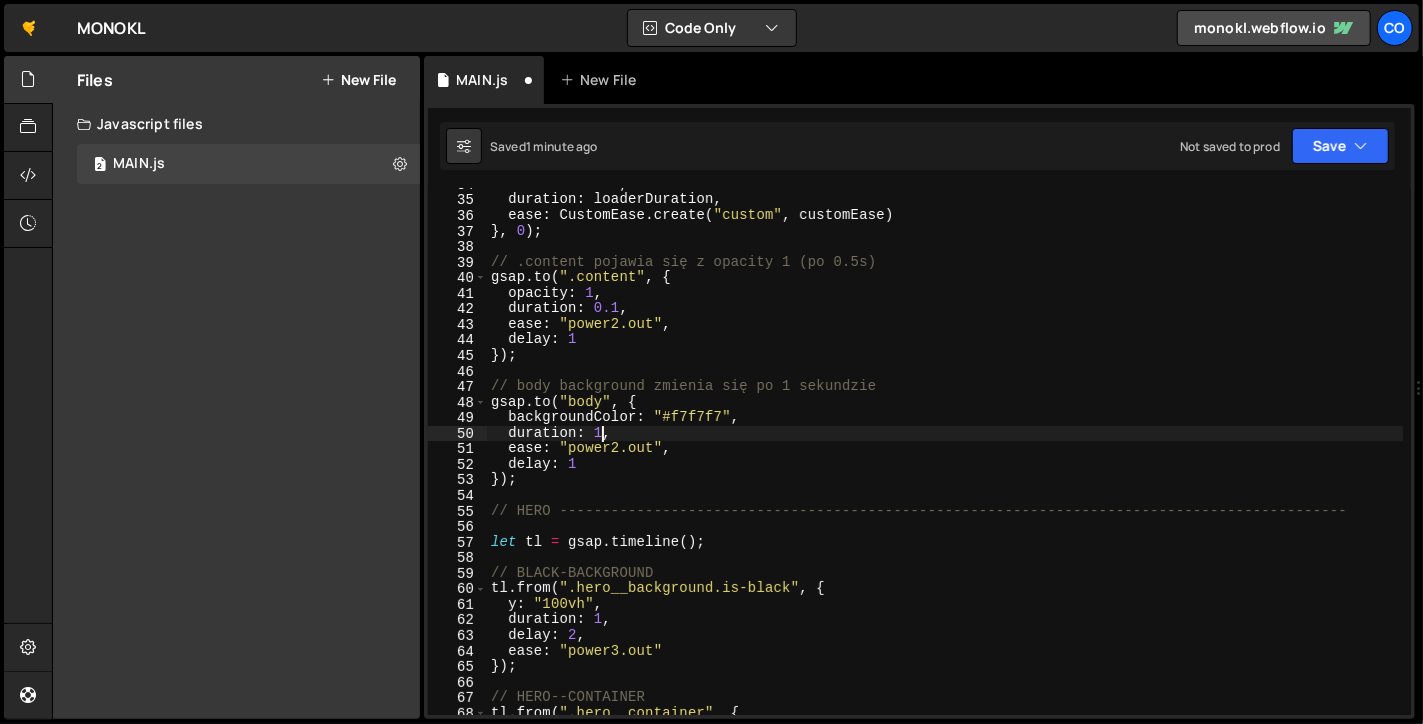 click on "width :   "100%" ,    duration :   loaderDuration ,    ease :   CustomEase . create ( "custom" ,   customEase ) } ,   0 ) ; // .content pojawia się z opacity 1 (po 0.5s) gsap . to ( ".content" ,   {    opacity :   1 ,    duration :   0.1 ,    ease :   "power2.out" ,    delay :   1 }) ; // body background zmienia się po 1 sekundzie gsap . to ( "body" ,   {    backgroundColor :   "#f7f7f7" ,    duration :   1 ,    ease :   "power2.out" ,    delay :   1 }) ; // HERO -------------------------------------------------------------------------------------------- let   tl   =   gsap . timeline ( ) ; // BLACK-BACKGROUND tl . from ( ".hero__background.is-black" ,   {    y :   "100vh" ,    duration :   1 ,    delay :   2 ,    ease :   "power3.out" }) ; // HERO--CONTAINER tl . from ( ".hero__container" ,   {" at bounding box center (945, 456) 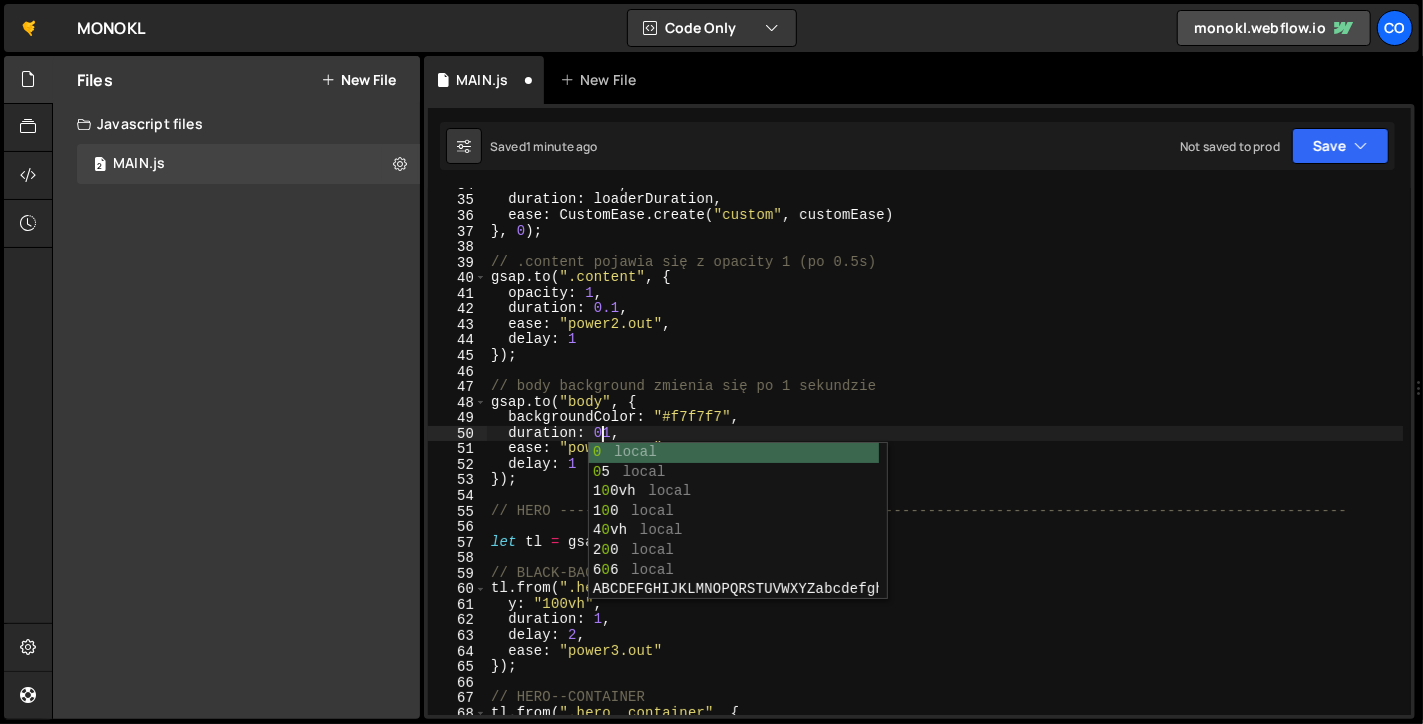 scroll, scrollTop: 0, scrollLeft: 8, axis: horizontal 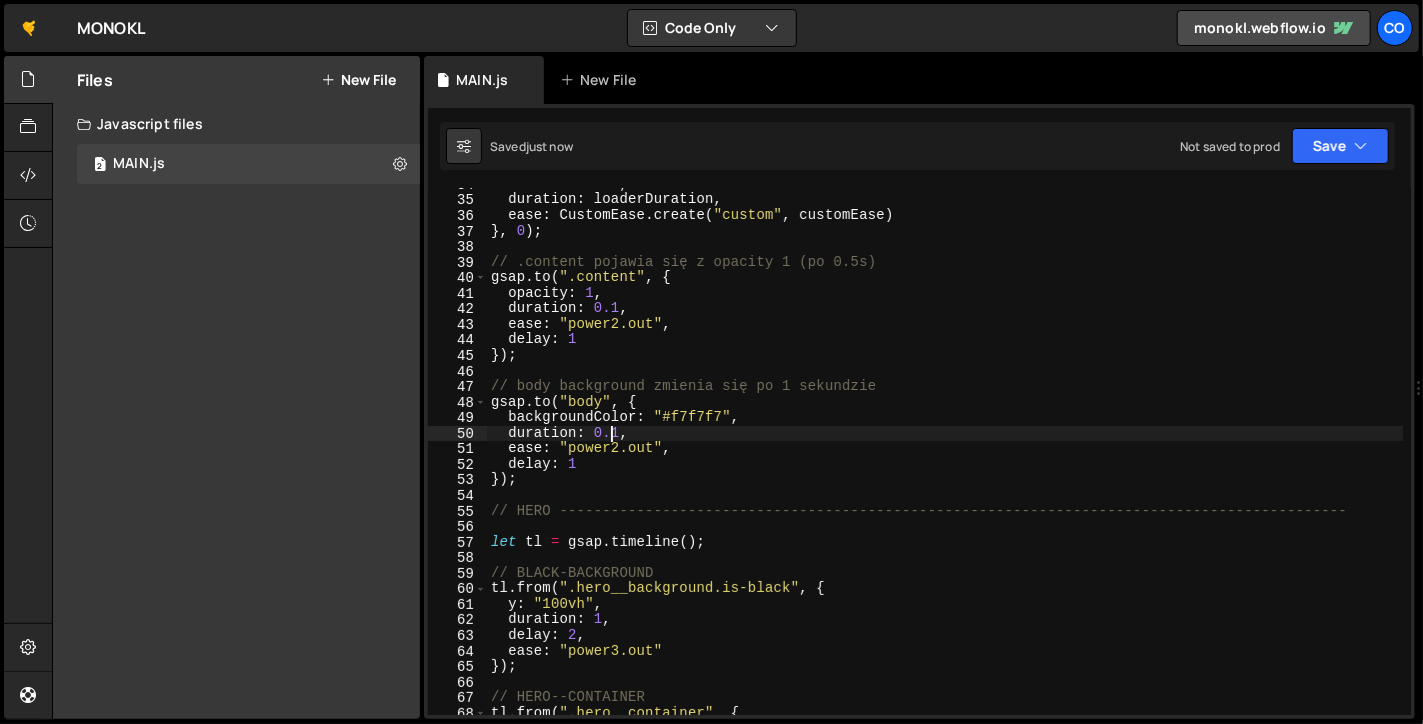 type on "duration: 0.1," 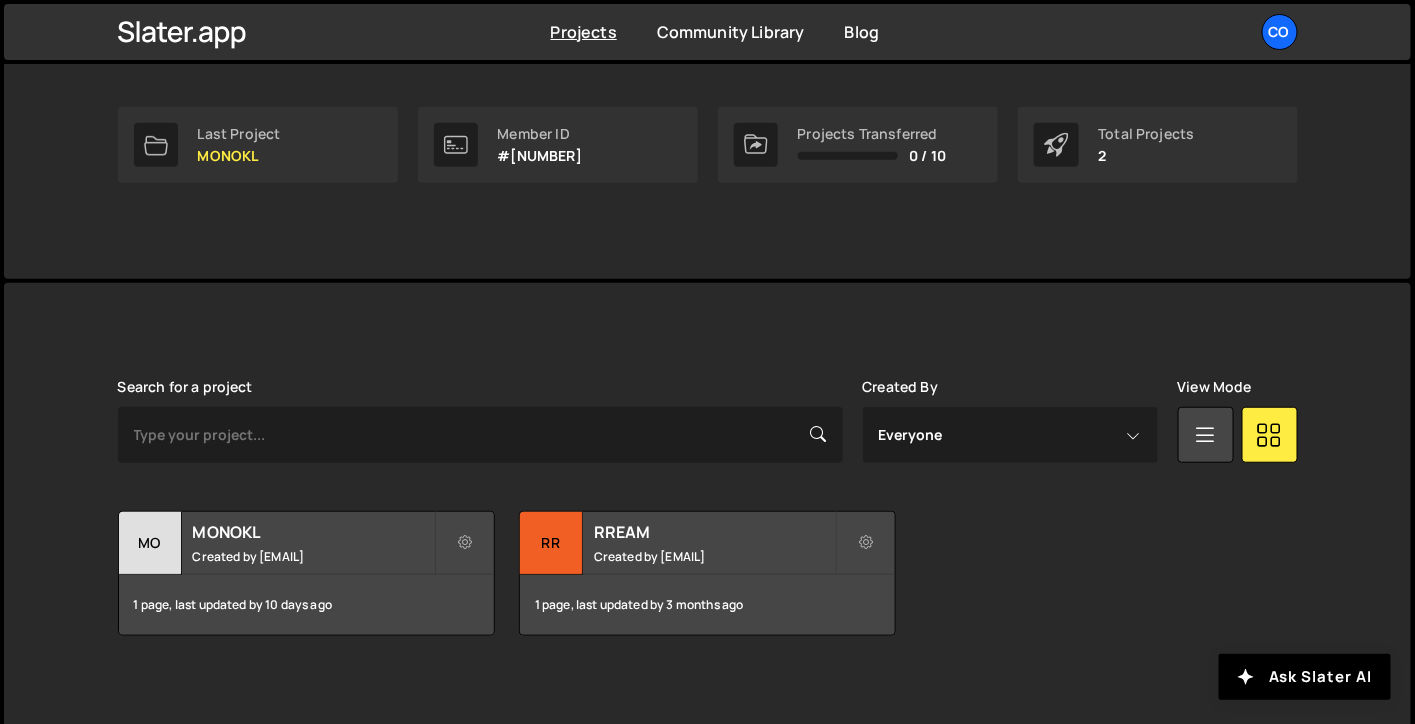 scroll, scrollTop: 304, scrollLeft: 0, axis: vertical 